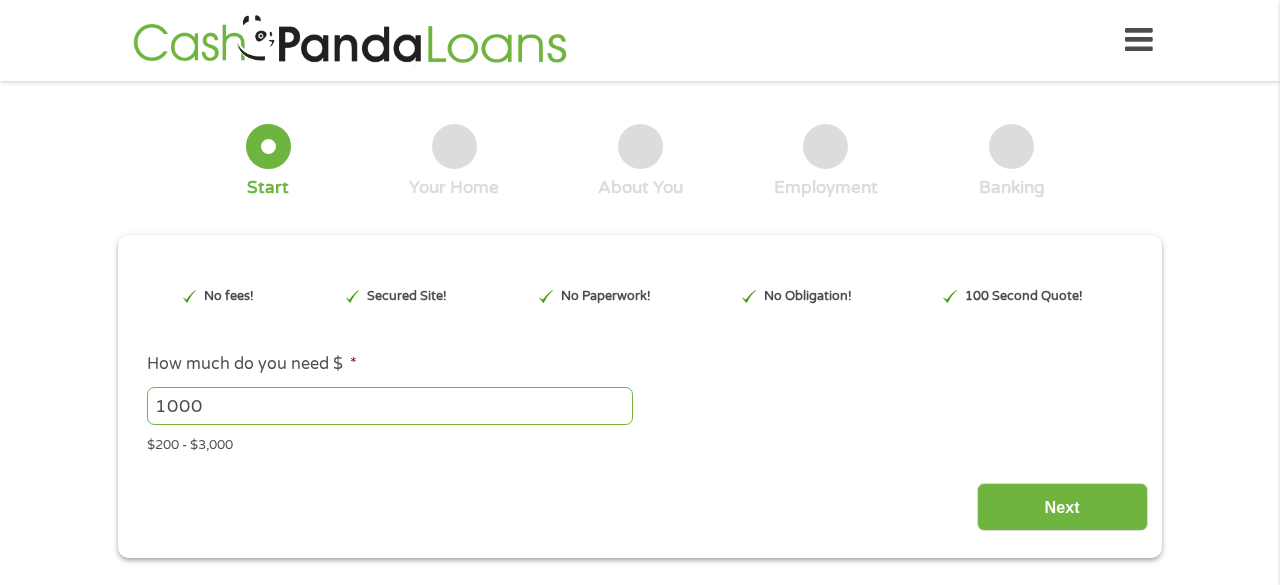 scroll, scrollTop: 0, scrollLeft: 0, axis: both 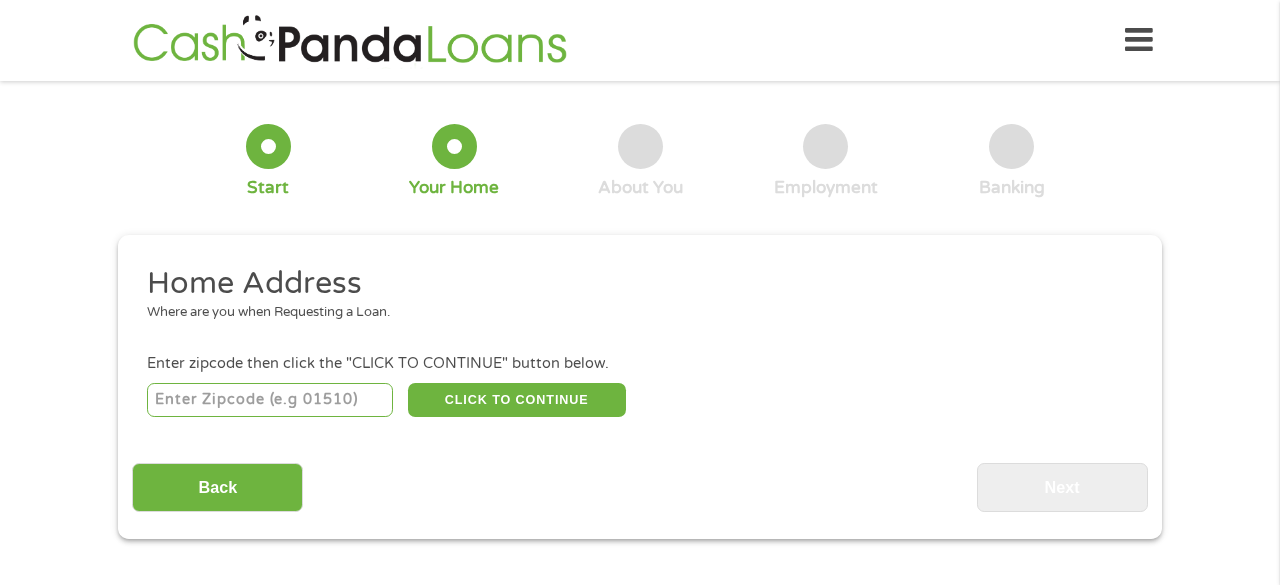 click at bounding box center [270, 400] 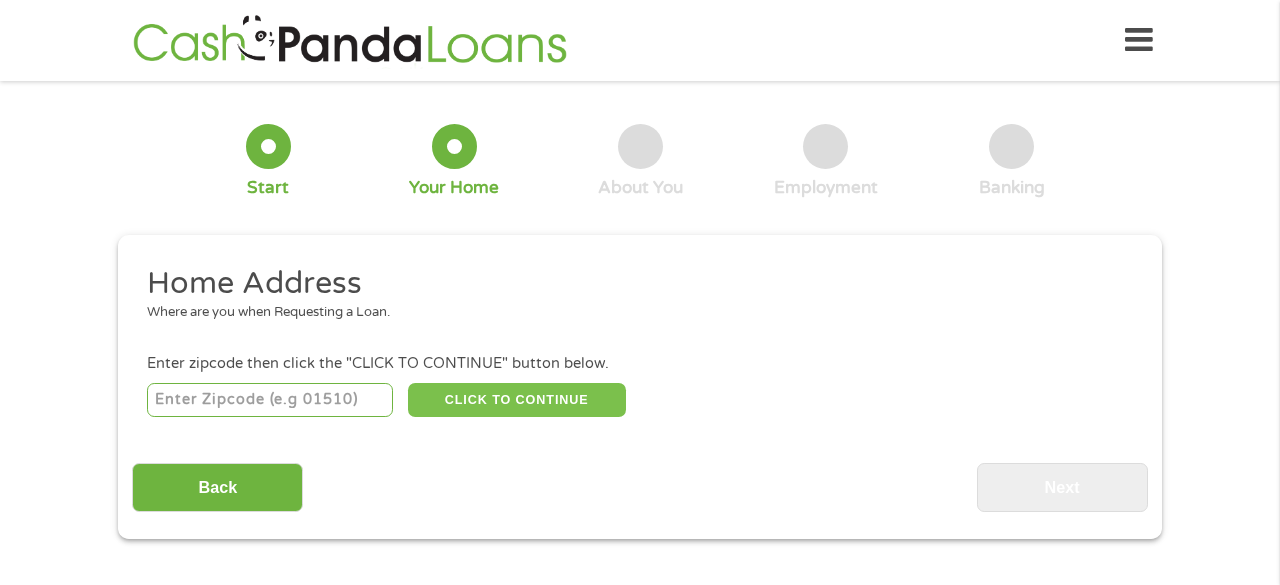 click on "CLICK TO CONTINUE" at bounding box center [517, 400] 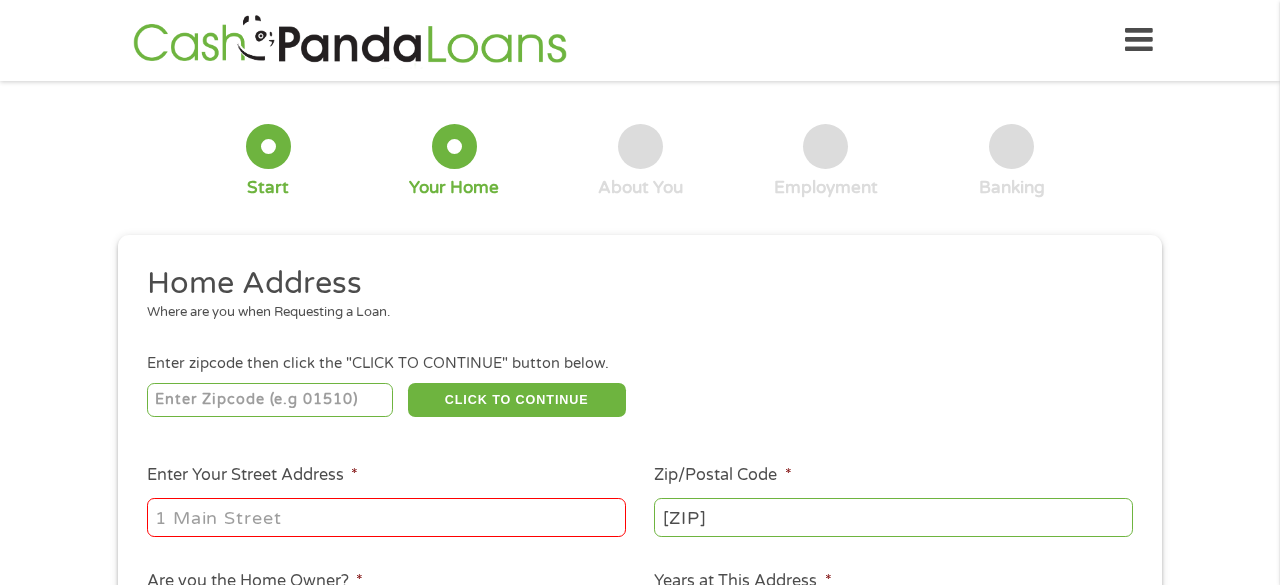 click on "Enter Your Street Address *" at bounding box center [386, 517] 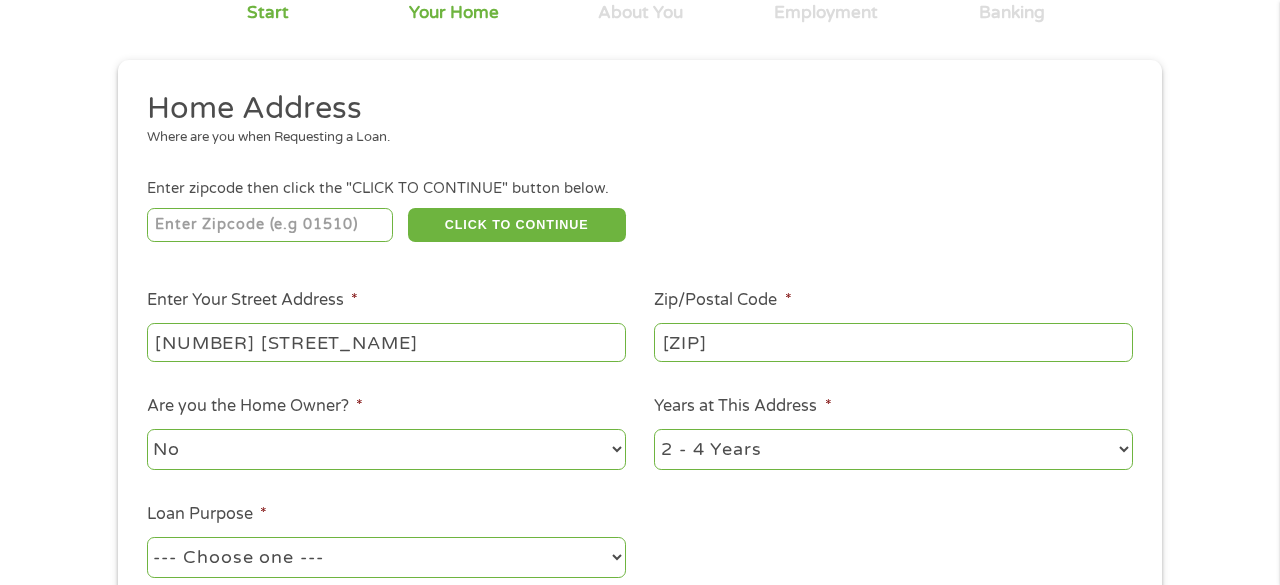 scroll, scrollTop: 213, scrollLeft: 0, axis: vertical 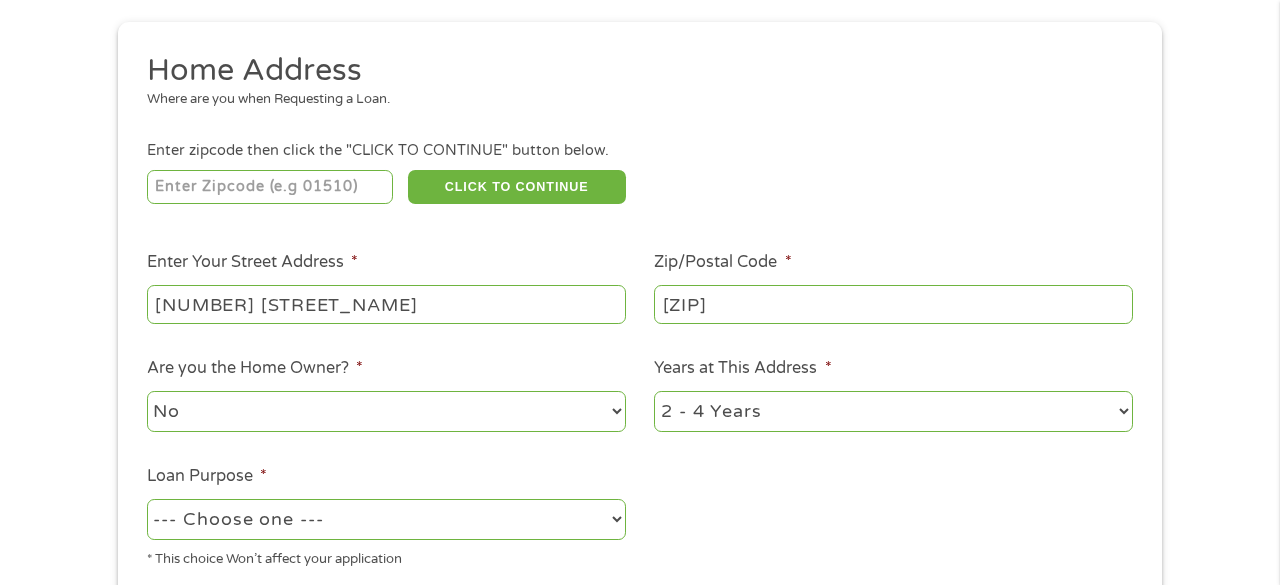 click on "No Yes" at bounding box center (386, 411) 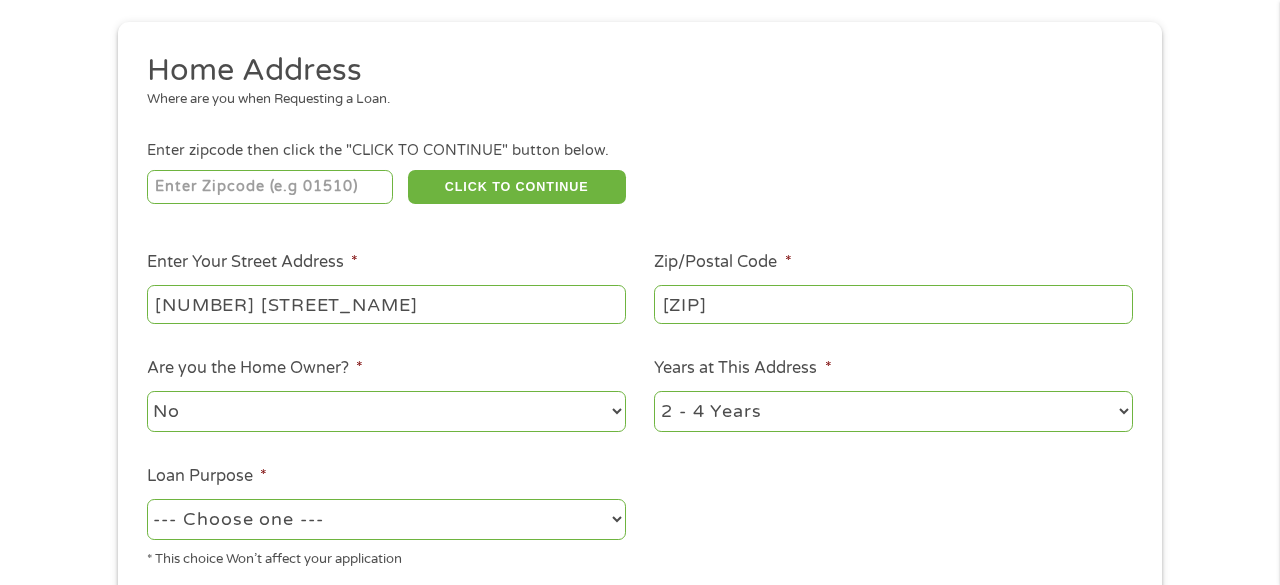 click on "No Yes" at bounding box center (386, 411) 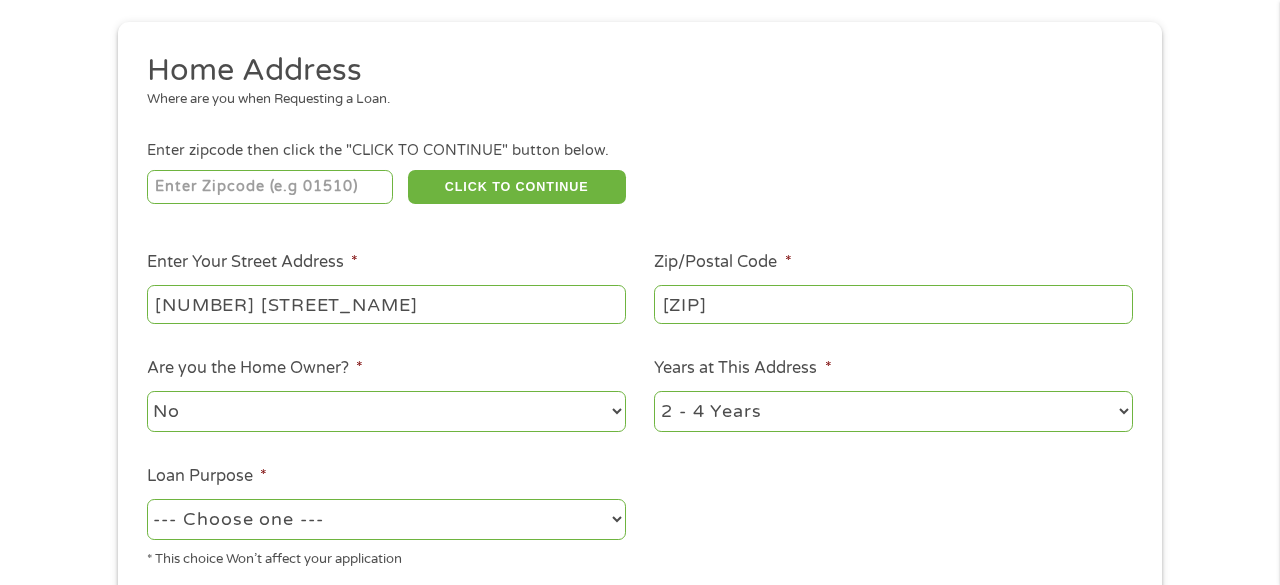 click on "1 Year or less 1 - 2 Years 2 - 4 Years Over 4 Years" at bounding box center [893, 411] 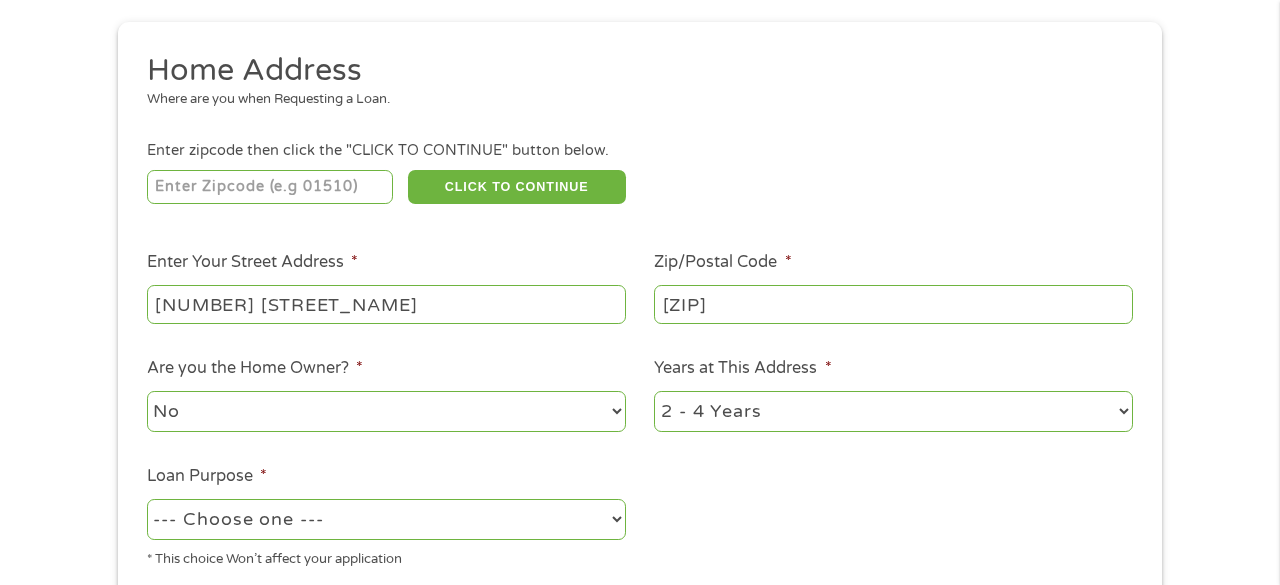 click on "--- Choose one --- Pay Bills Debt Consolidation Home Improvement Major Purchase Car Loan Short Term Cash Medical Expenses Other" at bounding box center (386, 519) 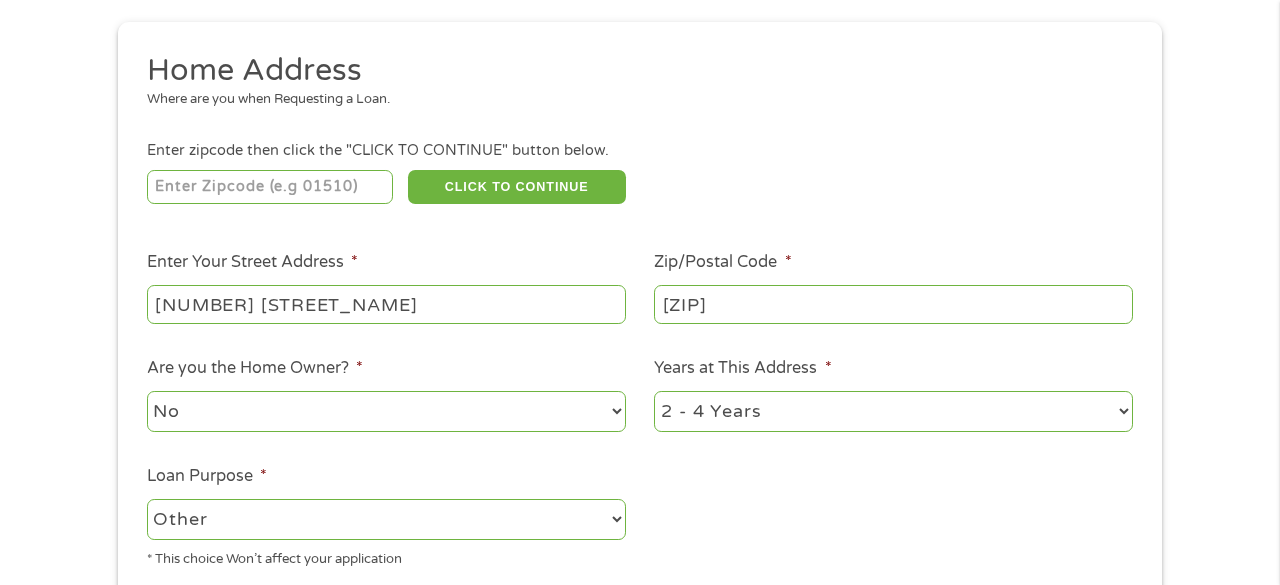 click on "--- Choose one --- Pay Bills Debt Consolidation Home Improvement Major Purchase Car Loan Short Term Cash Medical Expenses Other" at bounding box center [386, 519] 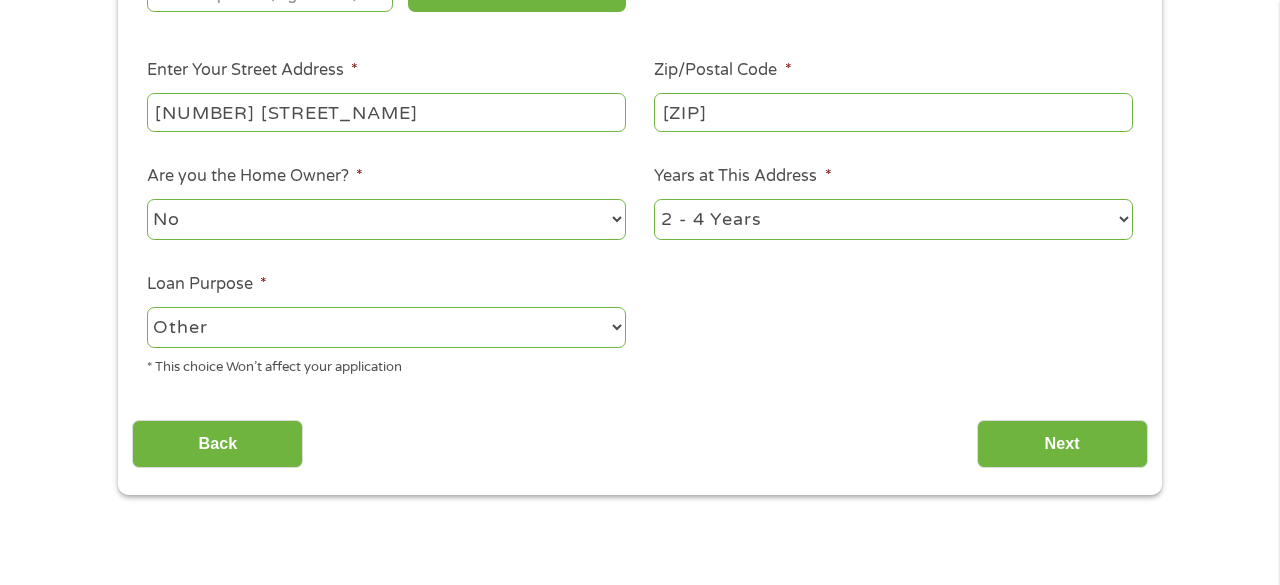 scroll, scrollTop: 406, scrollLeft: 0, axis: vertical 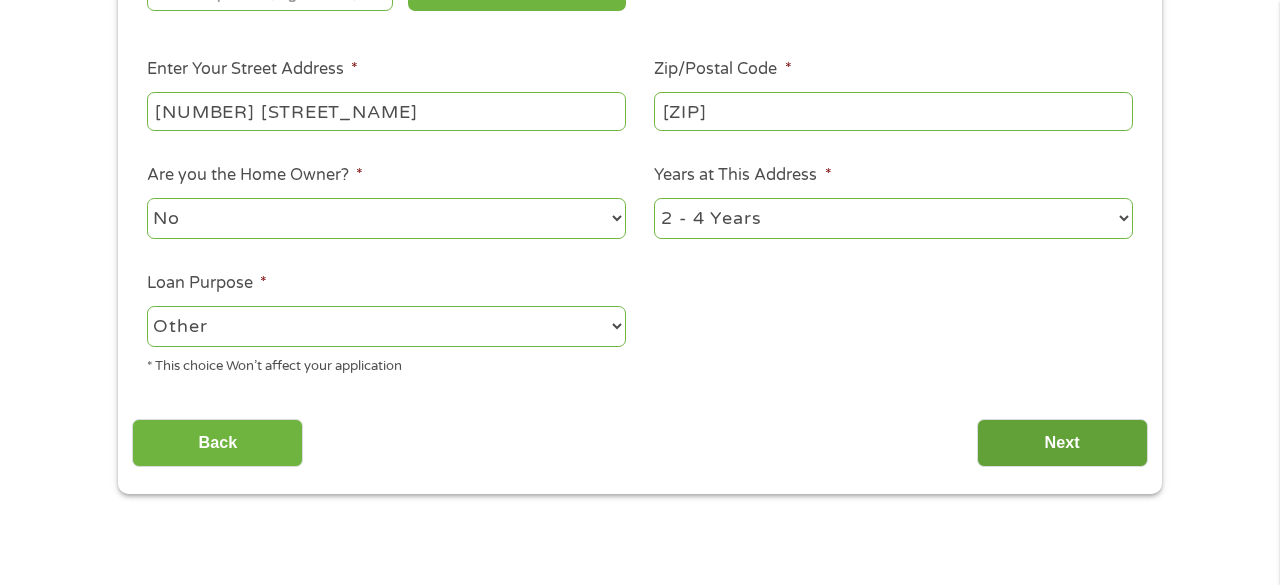 click on "Next" at bounding box center [1062, 443] 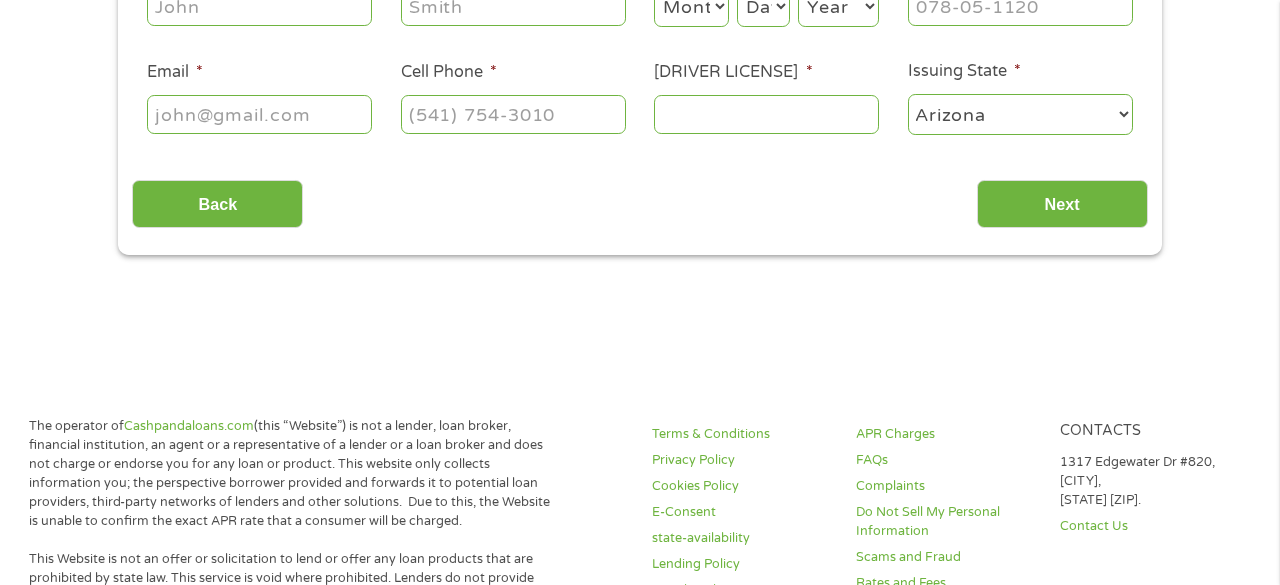 scroll, scrollTop: 8, scrollLeft: 8, axis: both 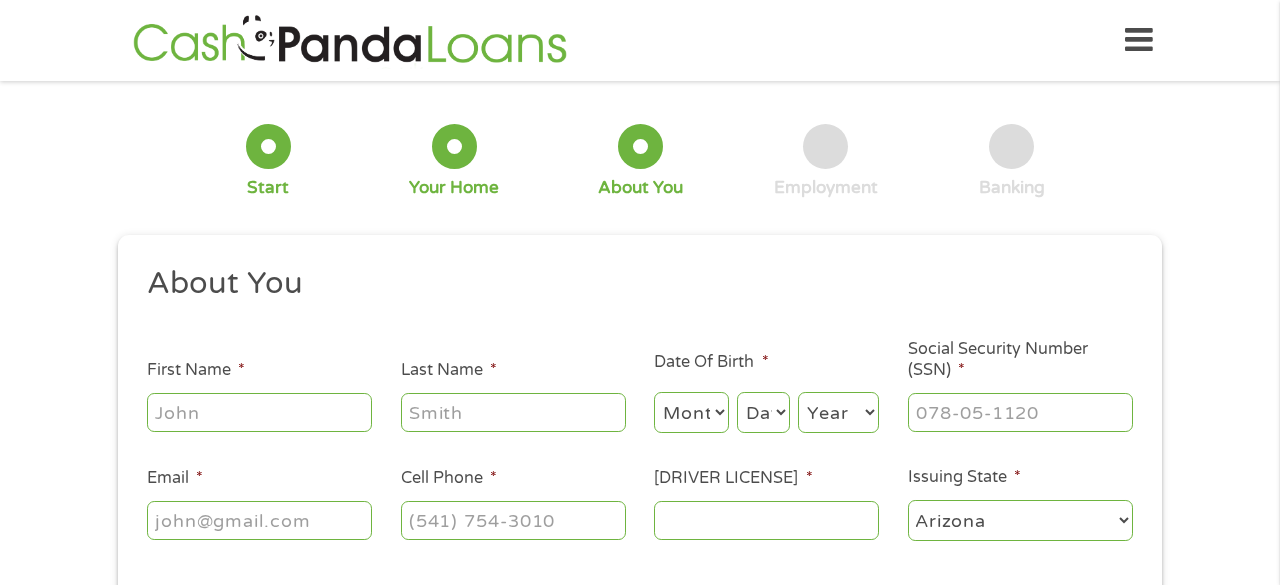 click on "First Name *" at bounding box center (259, 412) 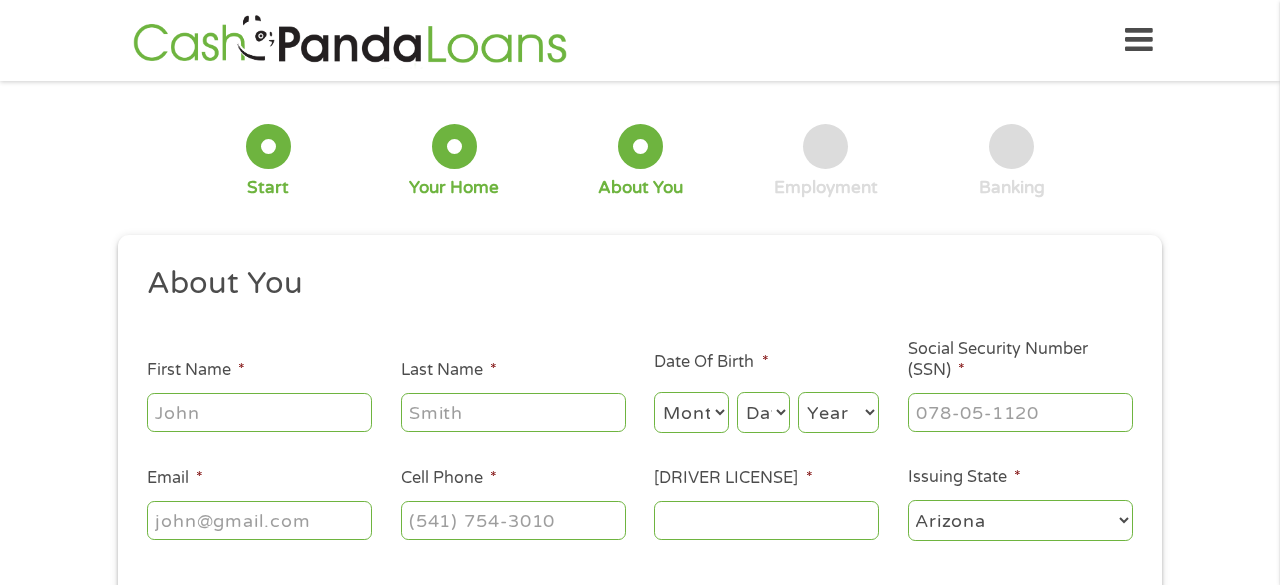 type on "[FIRST]" 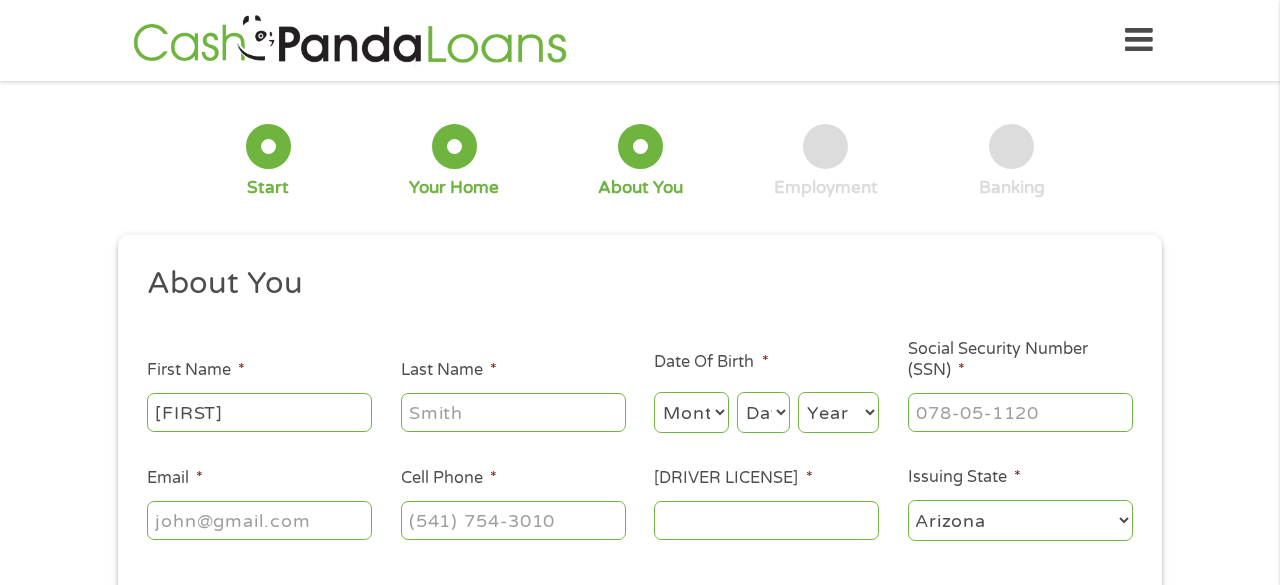 type on "[LAST]" 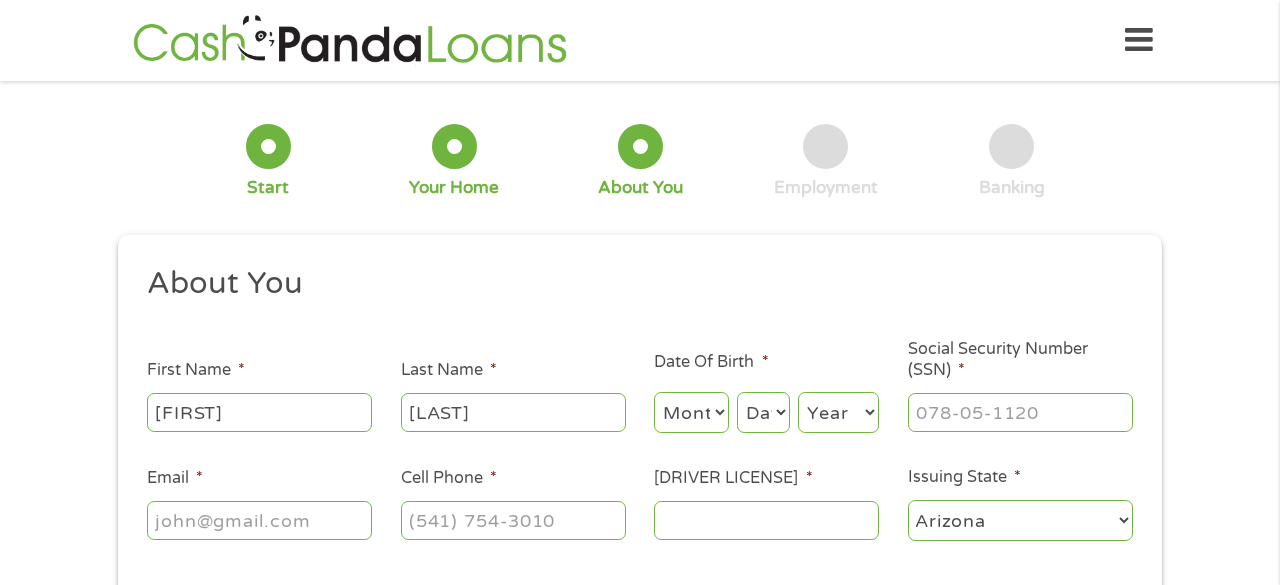 type on "[USERNAME]@[DOMAIN].com" 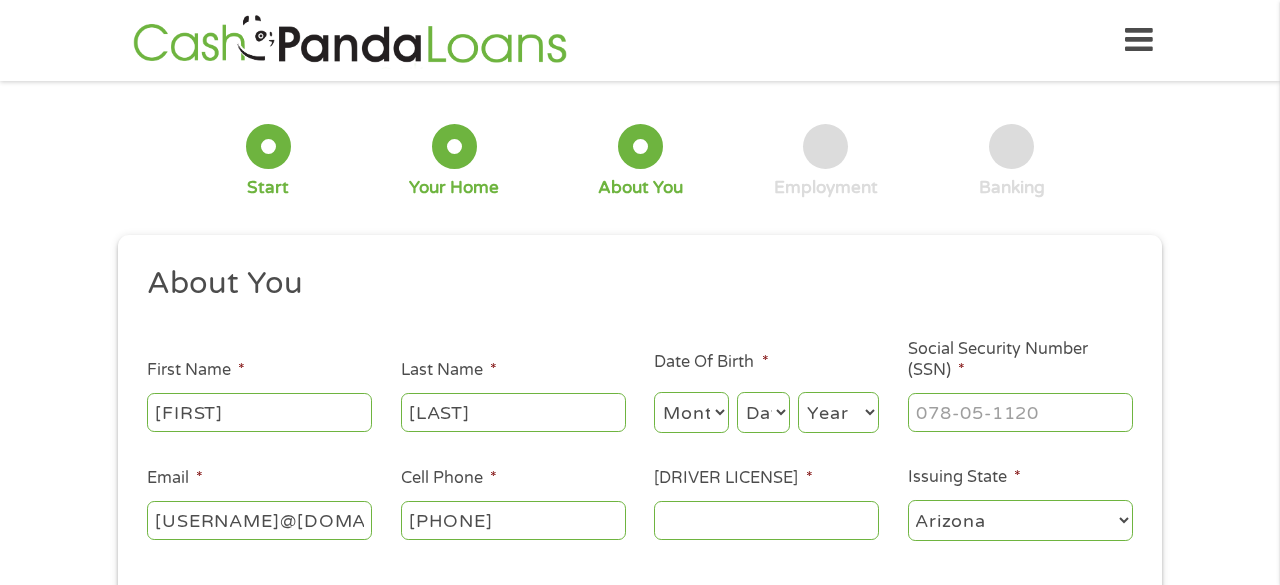 type on "[PHONE]" 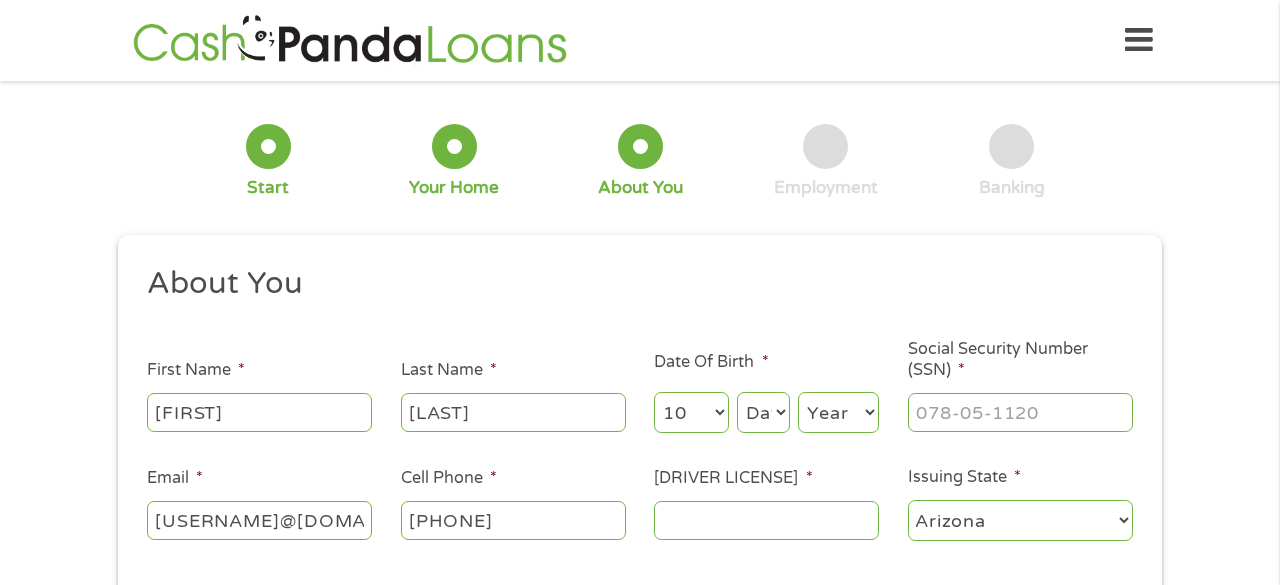 click on "Month 1 2 3 4 5 6 7 8 9 10 11 12" at bounding box center [691, 412] 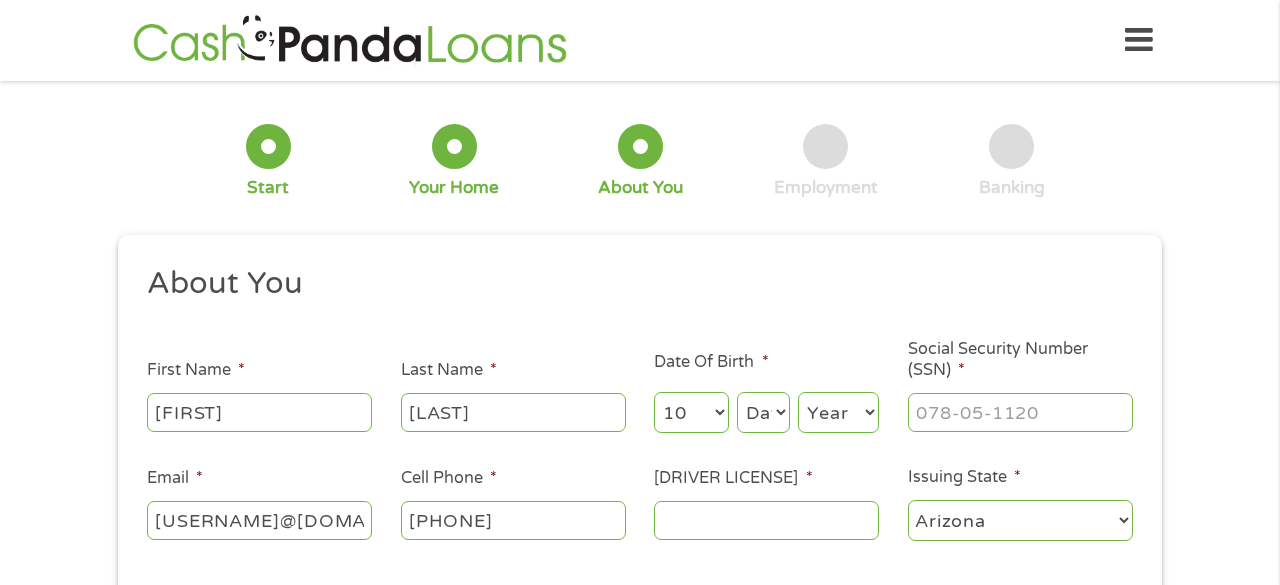 click on "Day 1 2 3 4 5 6 7 8 9 10 11 12 13 14 15 16 17 18 19 20 21 22 23 24 25 26 27 28 29 30 31" at bounding box center (763, 412) 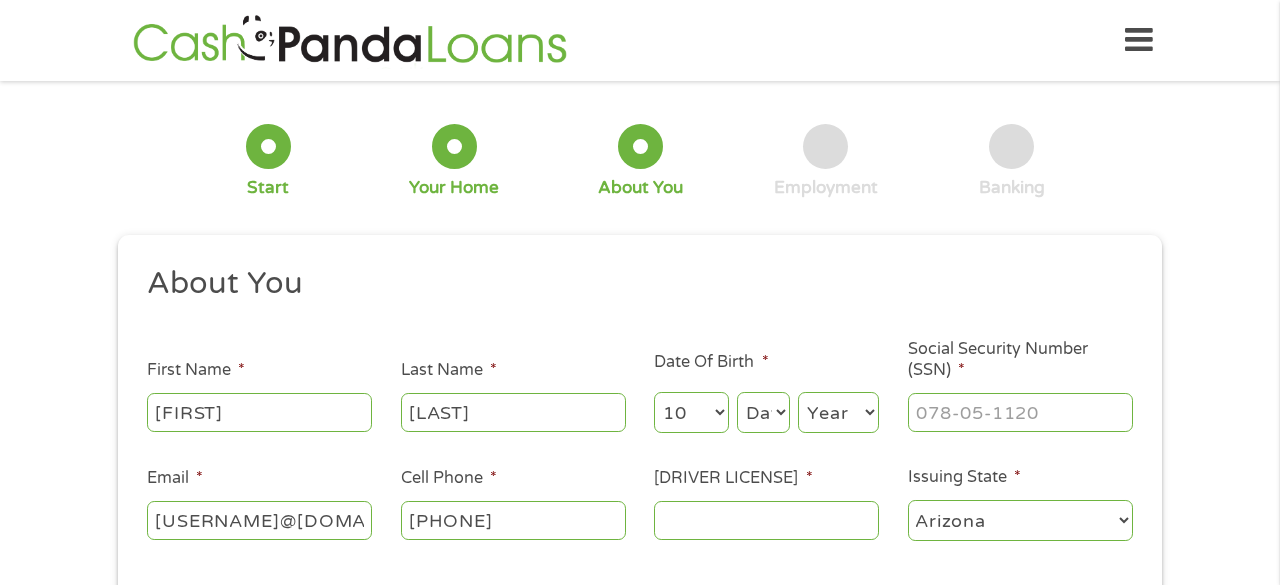 select on "8" 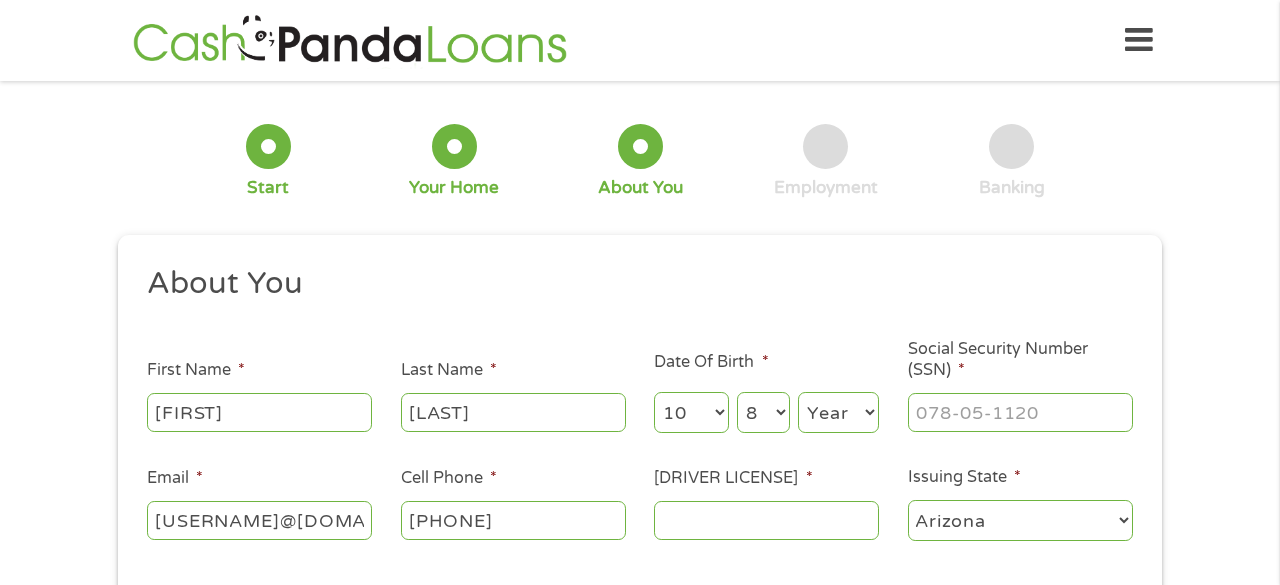 click on "Day 1 2 3 4 5 6 7 8 9 10 11 12 13 14 15 16 17 18 19 20 21 22 23 24 25 26 27 28 29 30 31" at bounding box center [763, 412] 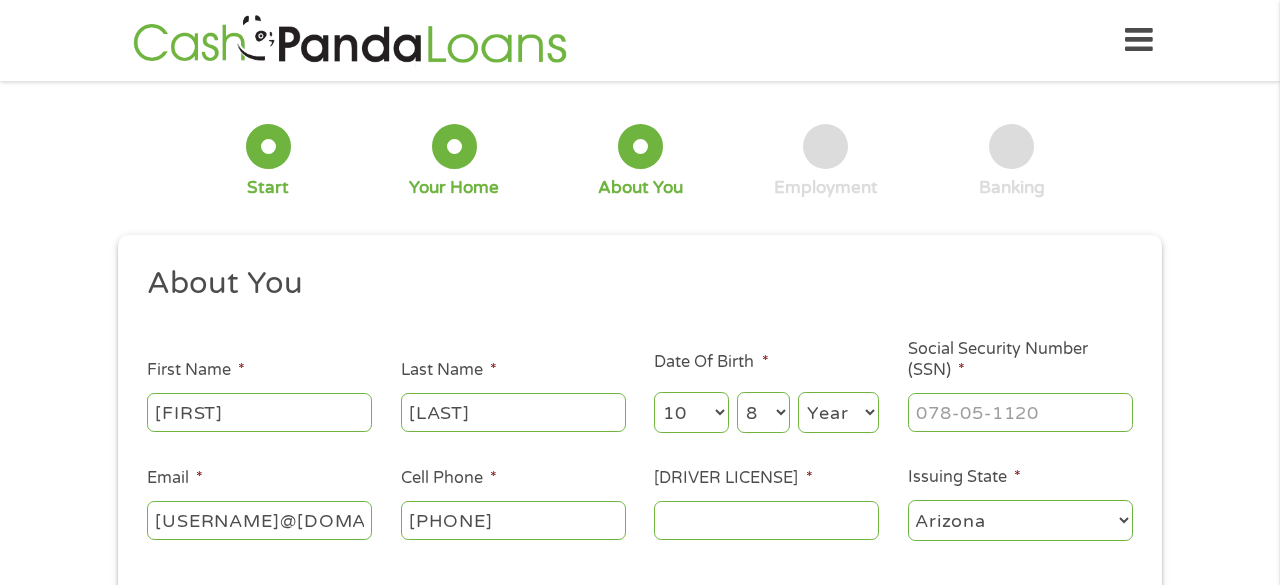 click on "Year 2007 2006 2005 2004 2003 2002 2001 2000 1999 1998 1997 1996 1995 1994 1993 1992 1991 1990 1989 1988 1987 1986 1985 1984 1983 1982 1981 1980 1979 1978 1977 1976 1975 1974 1973 1972 1971 1970 1969 1968 1967 1966 1965 1964 1963 1962 1961 1960 1959 1958 1957 1956 1955 1954 1953 1952 1951 1950 1949 1948 1947 1946 1945 1944 1943 1942 1941 1940 1939 1938 1937 1936 1935 1934 1933 1932 1931 1930 1929 1928 1927 1926 1925 1924 1923 1922 1921 1920" at bounding box center (838, 412) 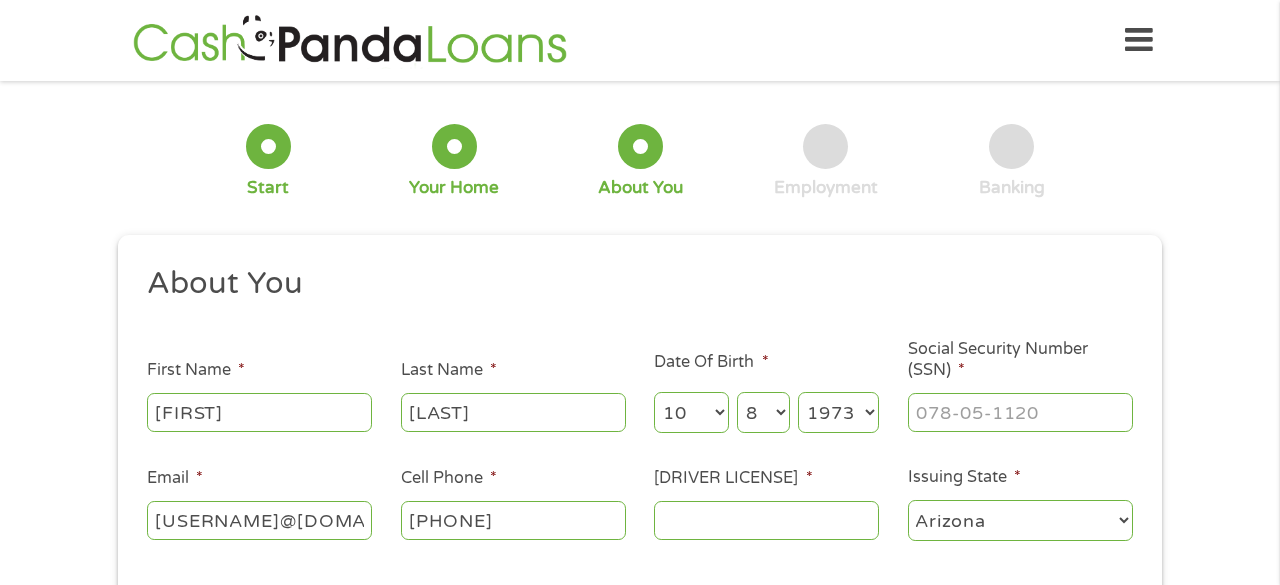 click on "Year 2007 2006 2005 2004 2003 2002 2001 2000 1999 1998 1997 1996 1995 1994 1993 1992 1991 1990 1989 1988 1987 1986 1985 1984 1983 1982 1981 1980 1979 1978 1977 1976 1975 1974 1973 1972 1971 1970 1969 1968 1967 1966 1965 1964 1963 1962 1961 1960 1959 1958 1957 1956 1955 1954 1953 1952 1951 1950 1949 1948 1947 1946 1945 1944 1943 1942 1941 1940 1939 1938 1937 1936 1935 1934 1933 1932 1931 1930 1929 1928 1927 1926 1925 1924 1923 1922 1921 1920" at bounding box center [838, 412] 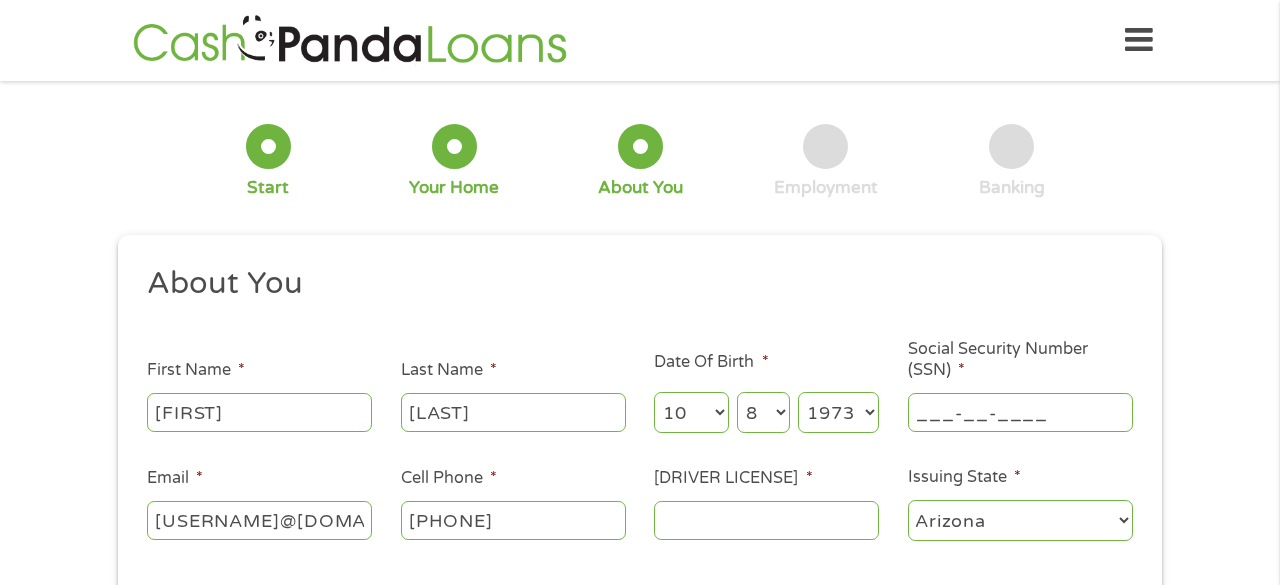 click on "___-__-____" at bounding box center [1020, 412] 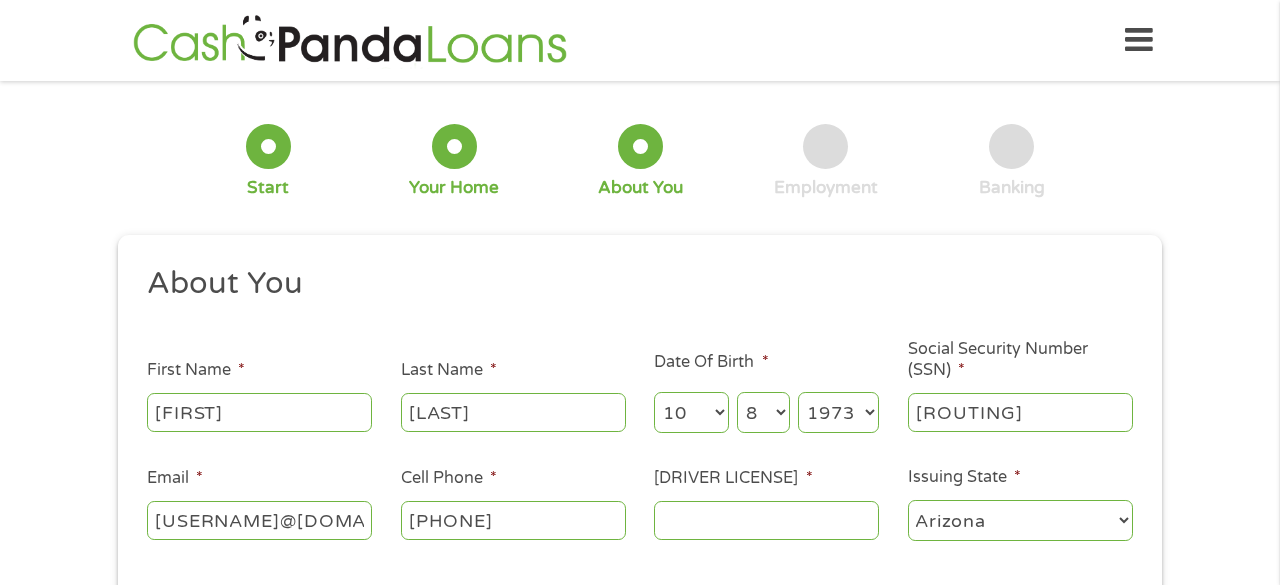 type on "[ROUTING]" 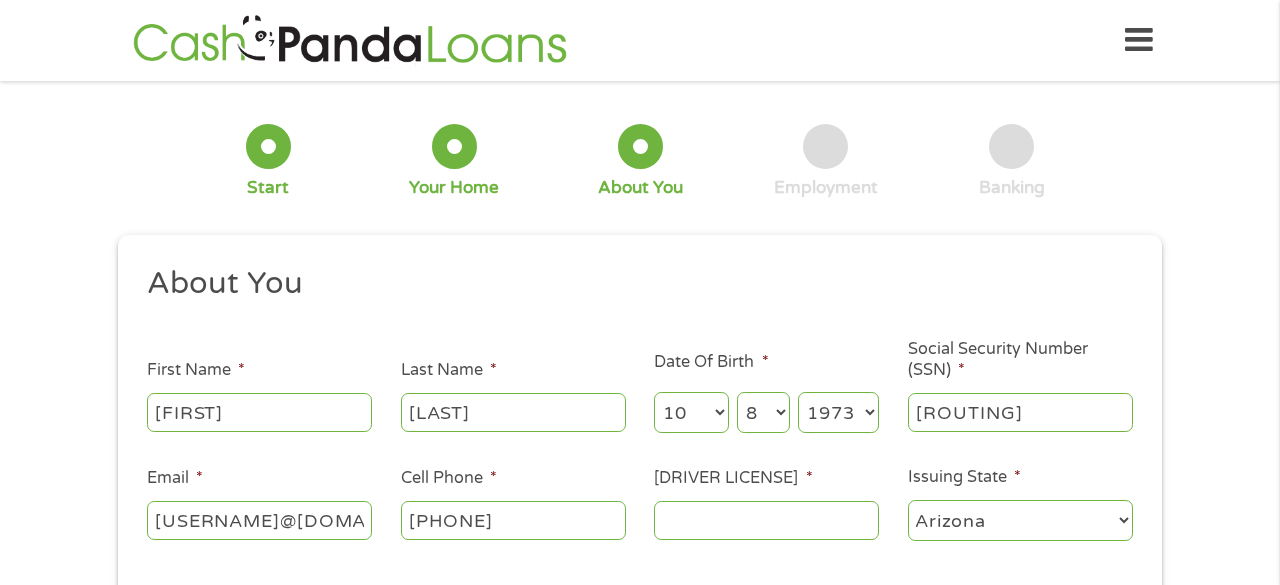 click on "Driver License Number *" at bounding box center (766, 520) 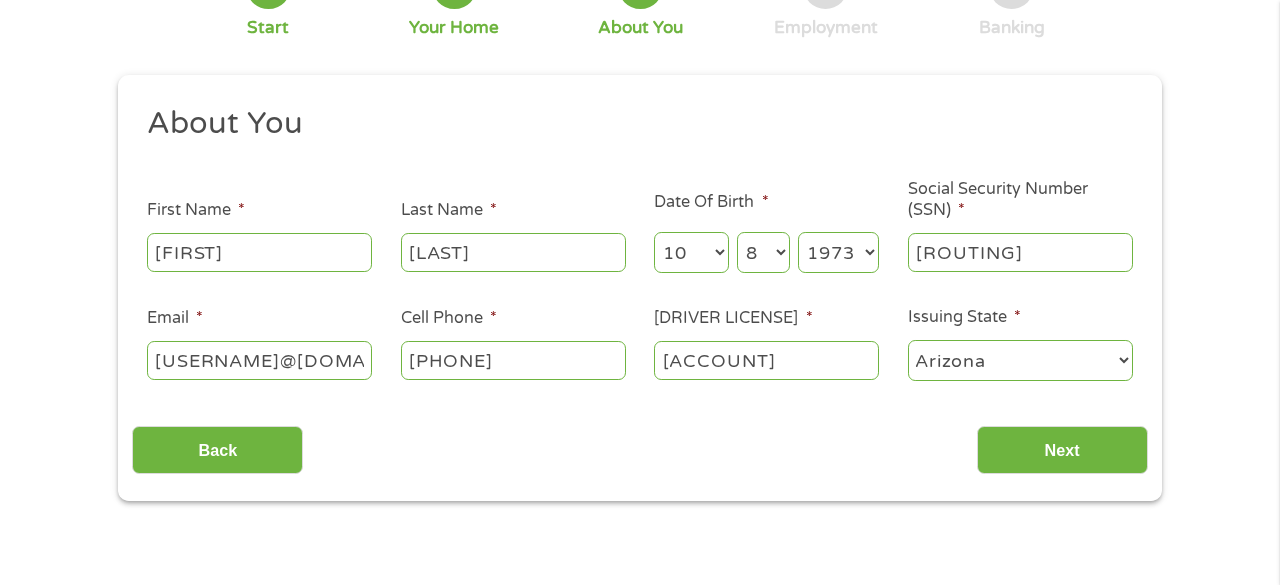 scroll, scrollTop: 161, scrollLeft: 0, axis: vertical 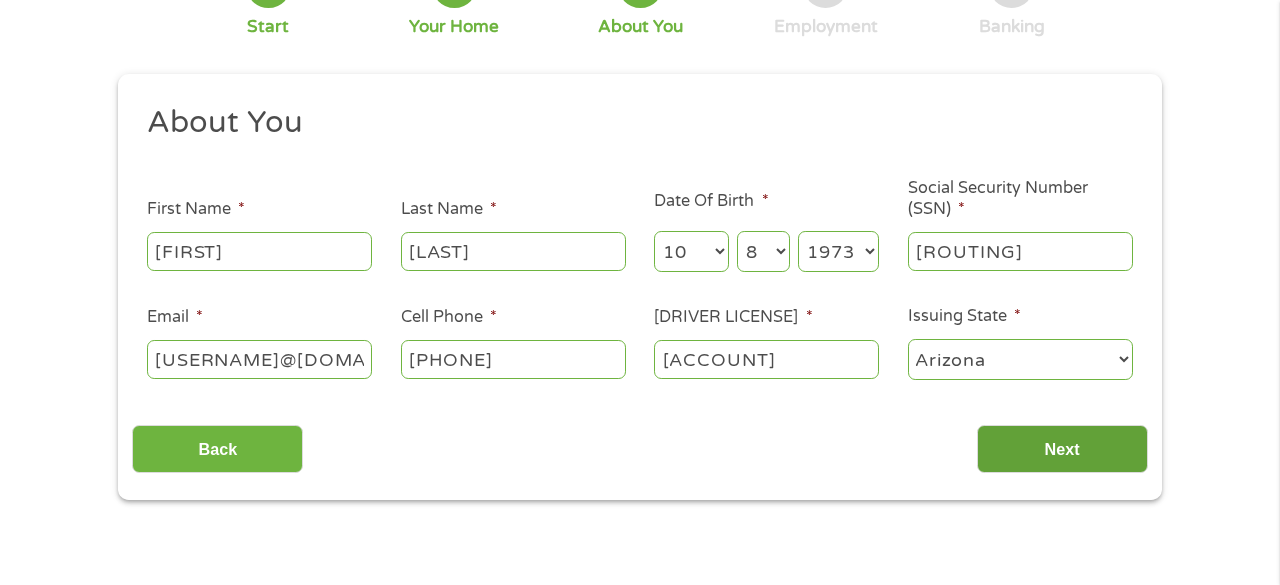 type on "[ACCOUNT]" 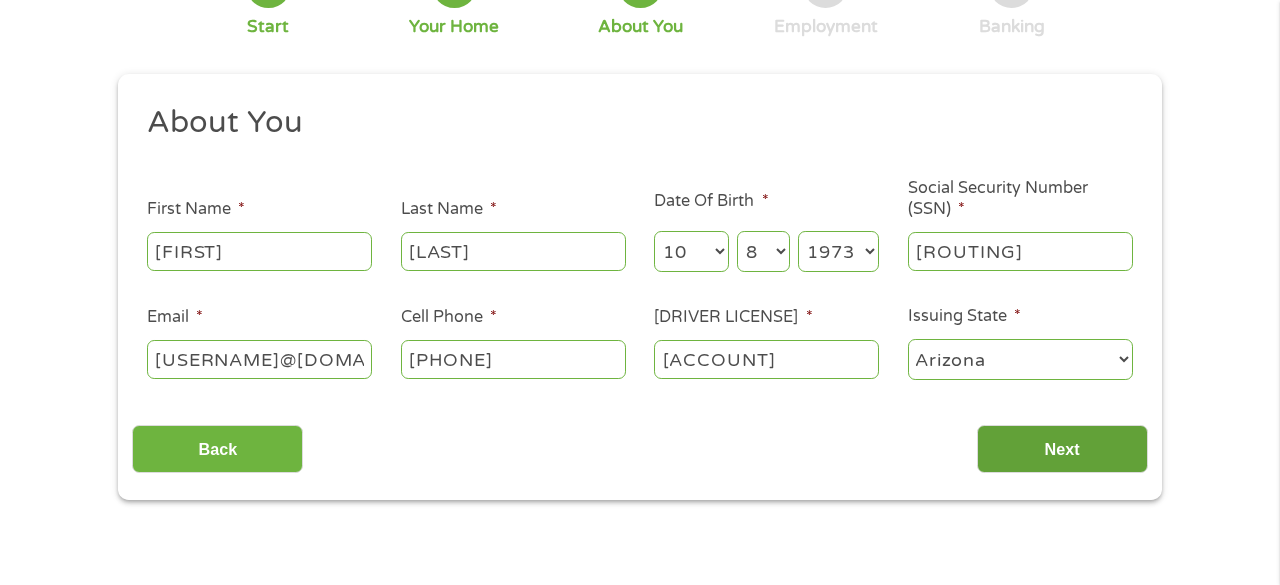 click on "Next" at bounding box center [1062, 449] 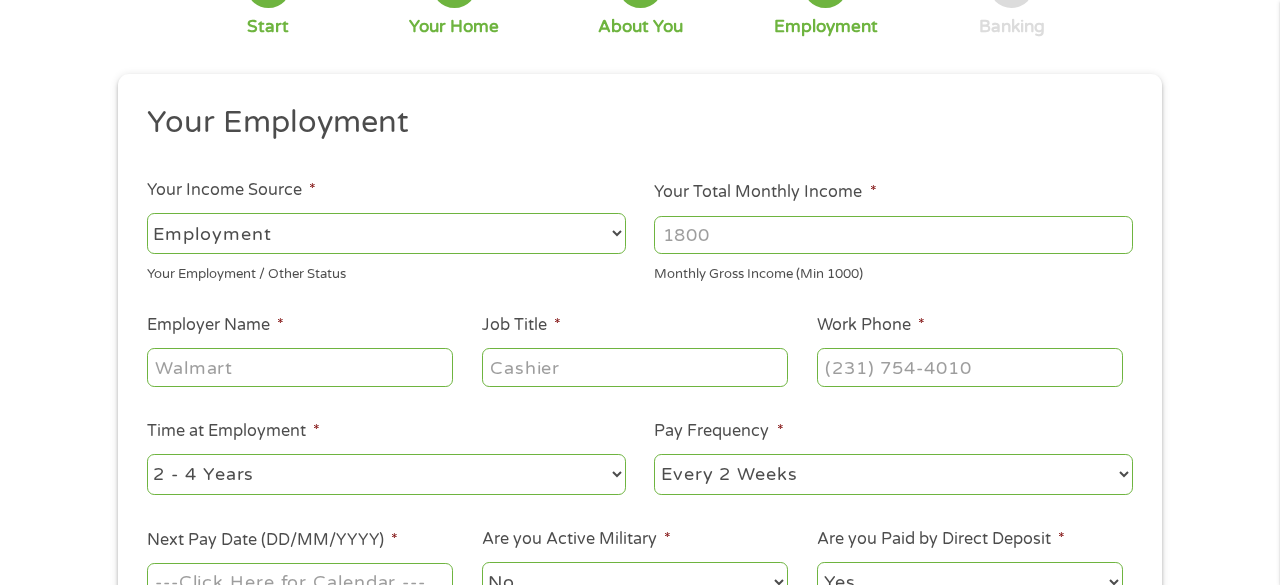 scroll, scrollTop: 8, scrollLeft: 8, axis: both 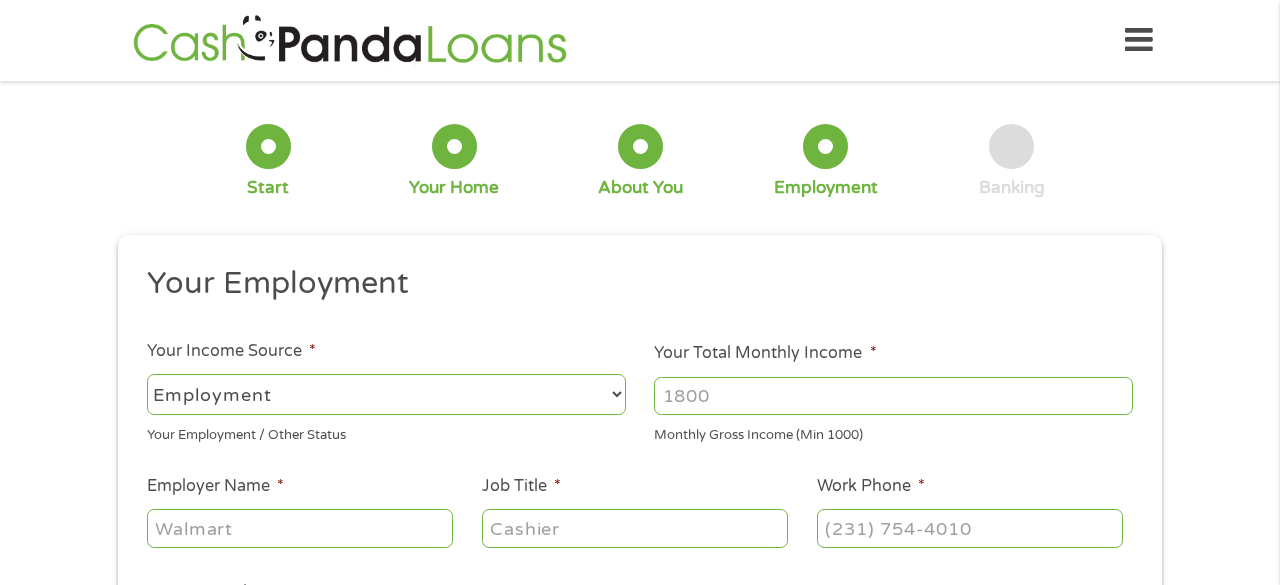 click on "Your Total Monthly Income *" at bounding box center (893, 396) 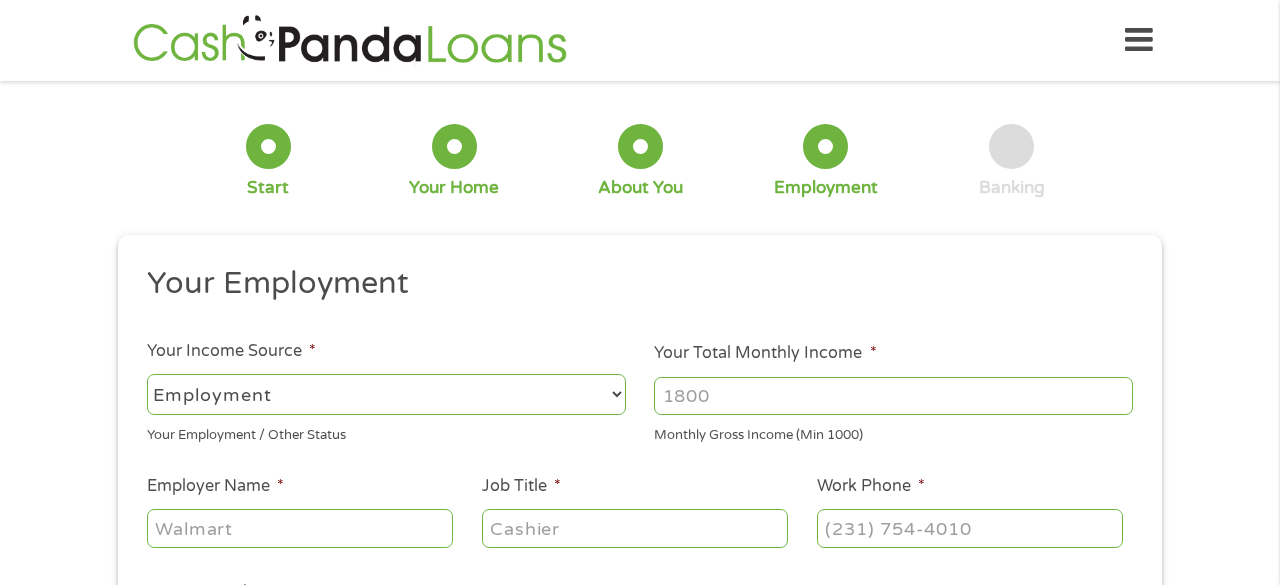 type on "4" 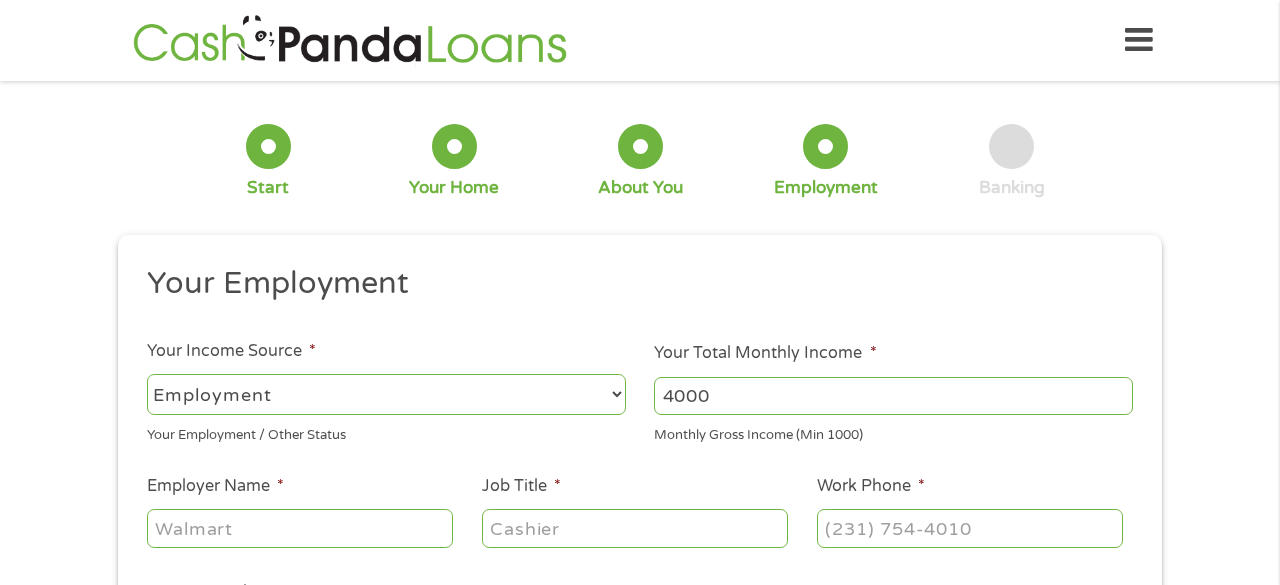 type on "4000" 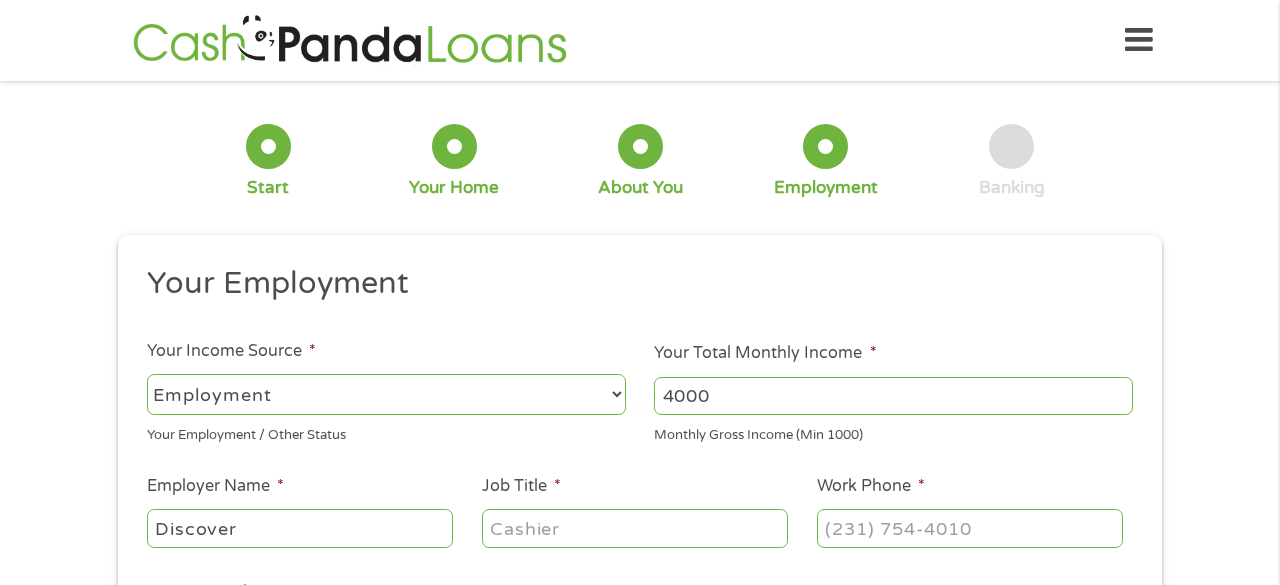 type on "Discover" 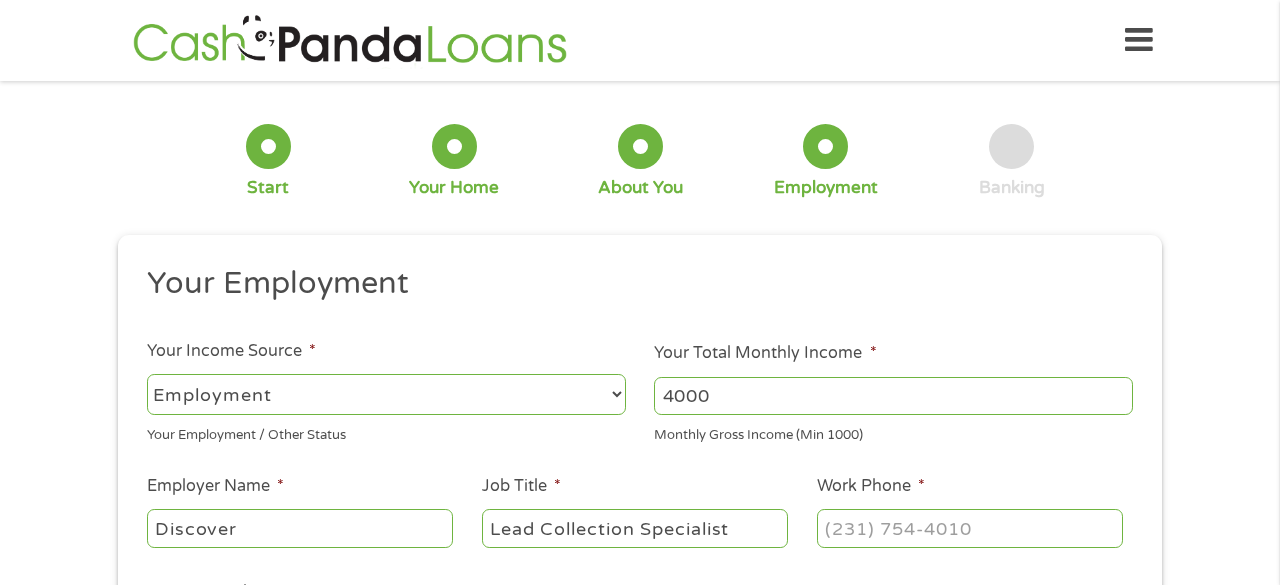 type on "Lead Collection Specialist" 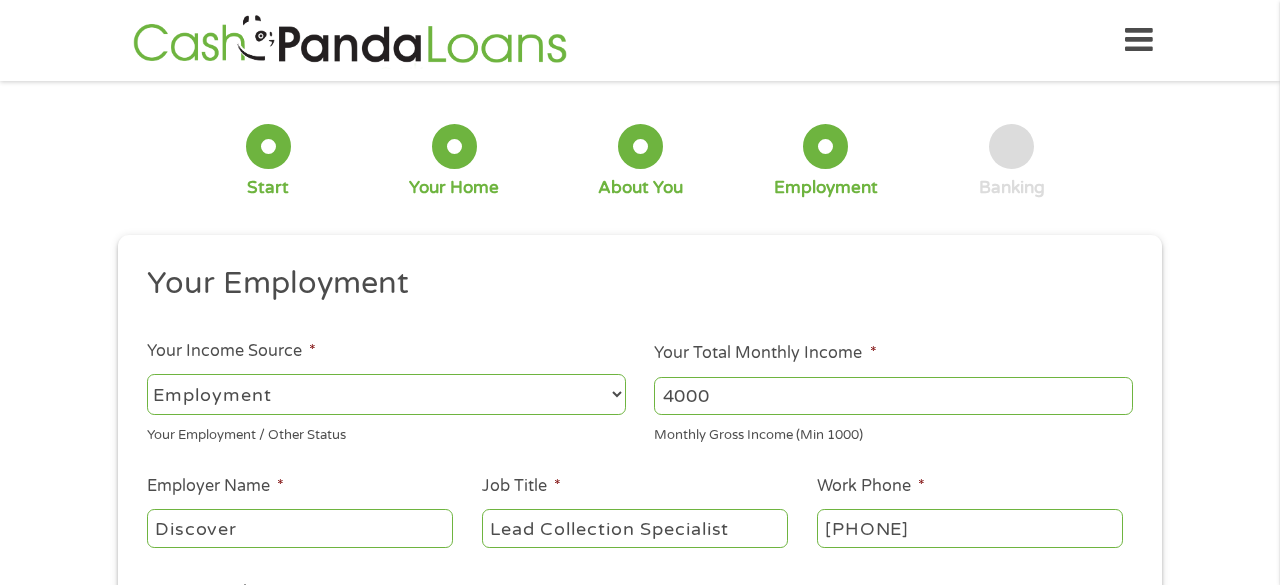 type on "[PHONE]" 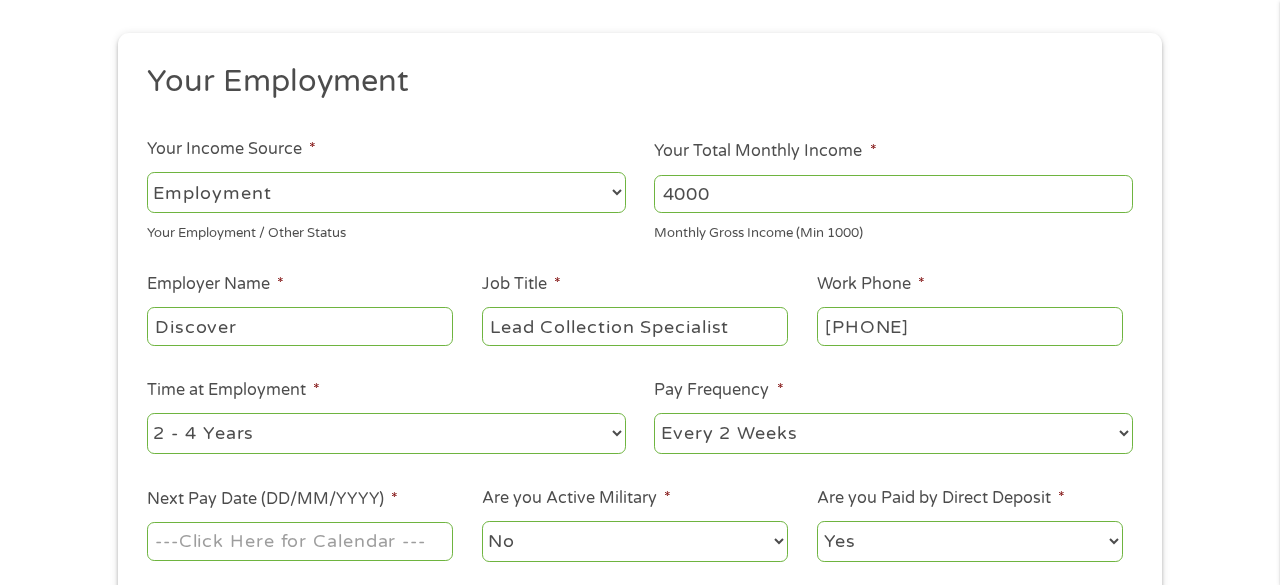 scroll, scrollTop: 278, scrollLeft: 0, axis: vertical 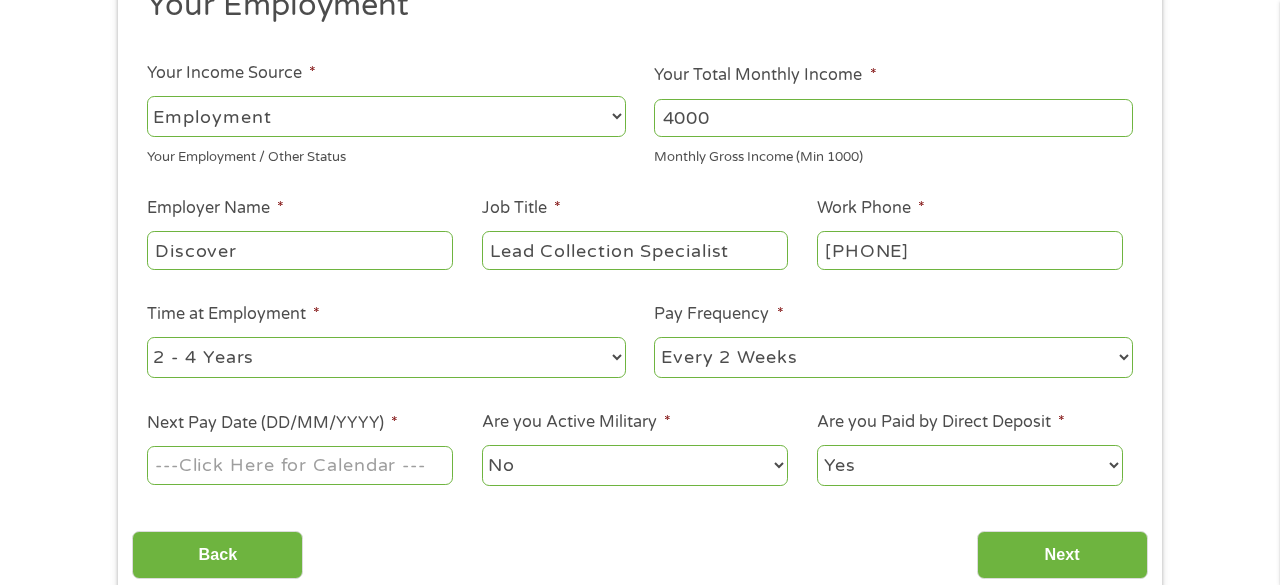 click on "Next Pay Date (DD/MM/YYYY) *" at bounding box center [300, 465] 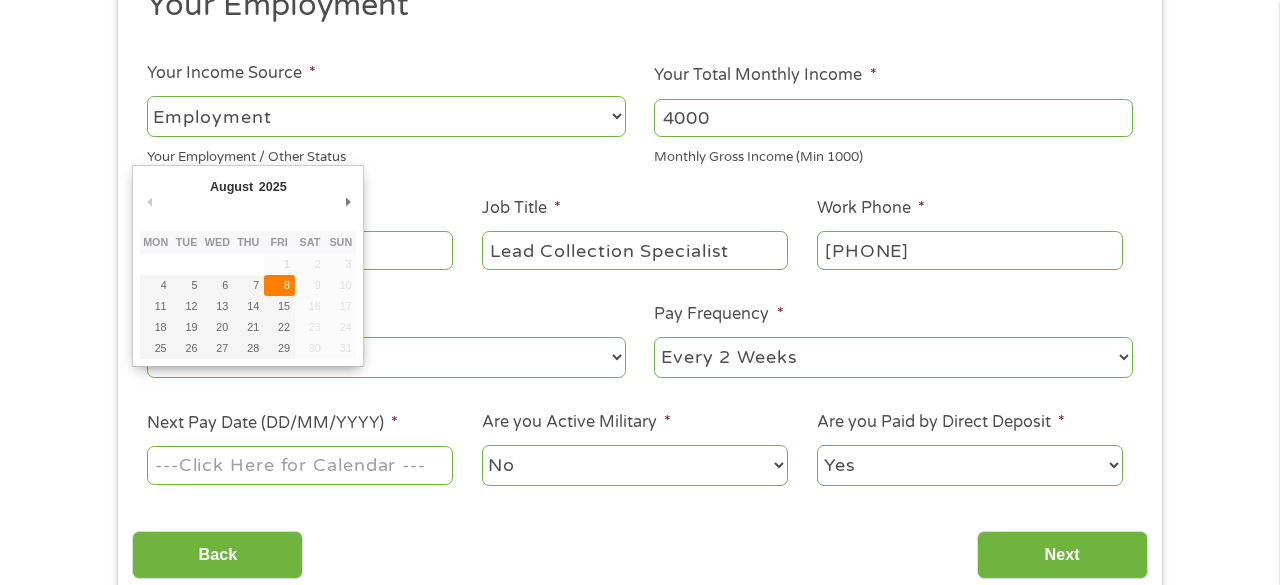type on "08/08/2025" 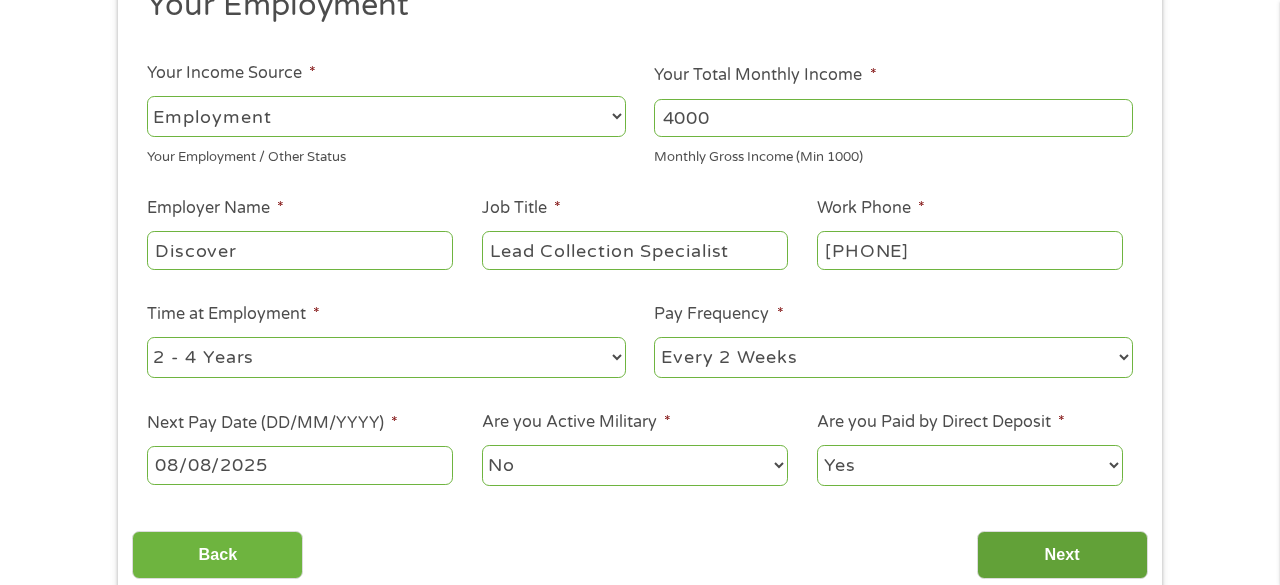 click on "Next" at bounding box center (1062, 555) 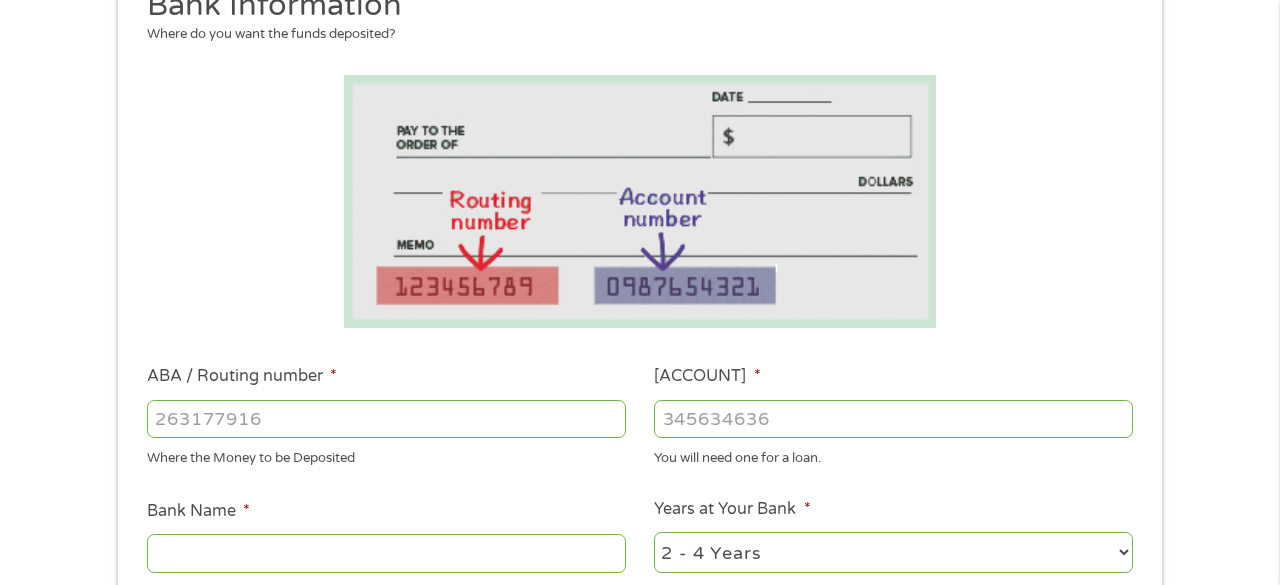 scroll, scrollTop: 98, scrollLeft: 0, axis: vertical 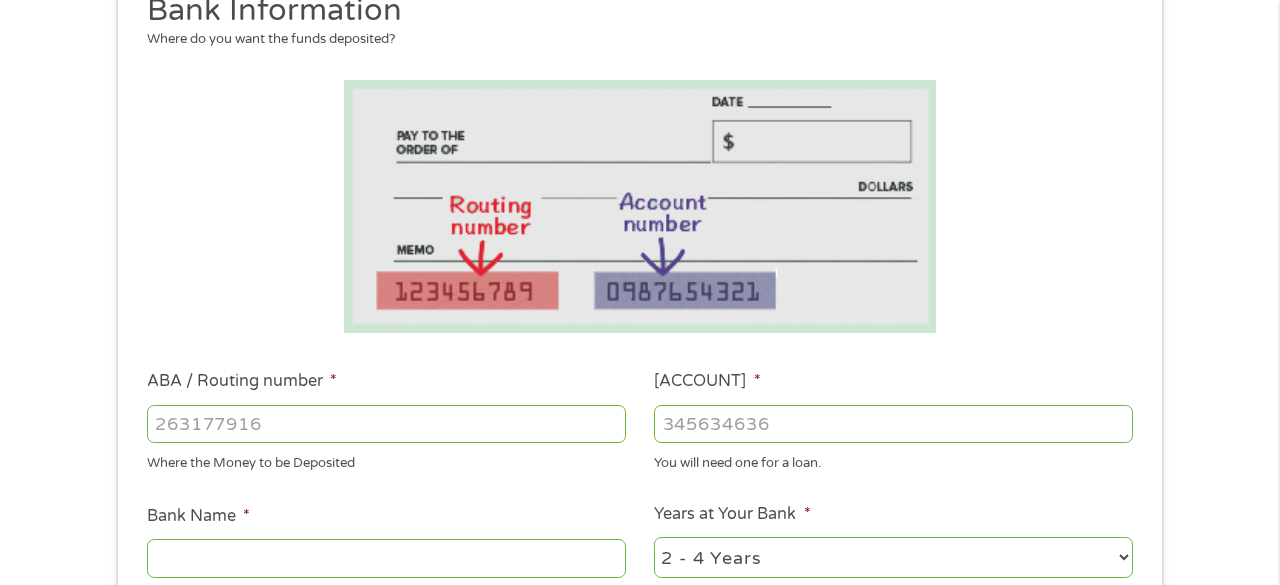 click on "ABA / [ROUTING] *" at bounding box center (386, 424) 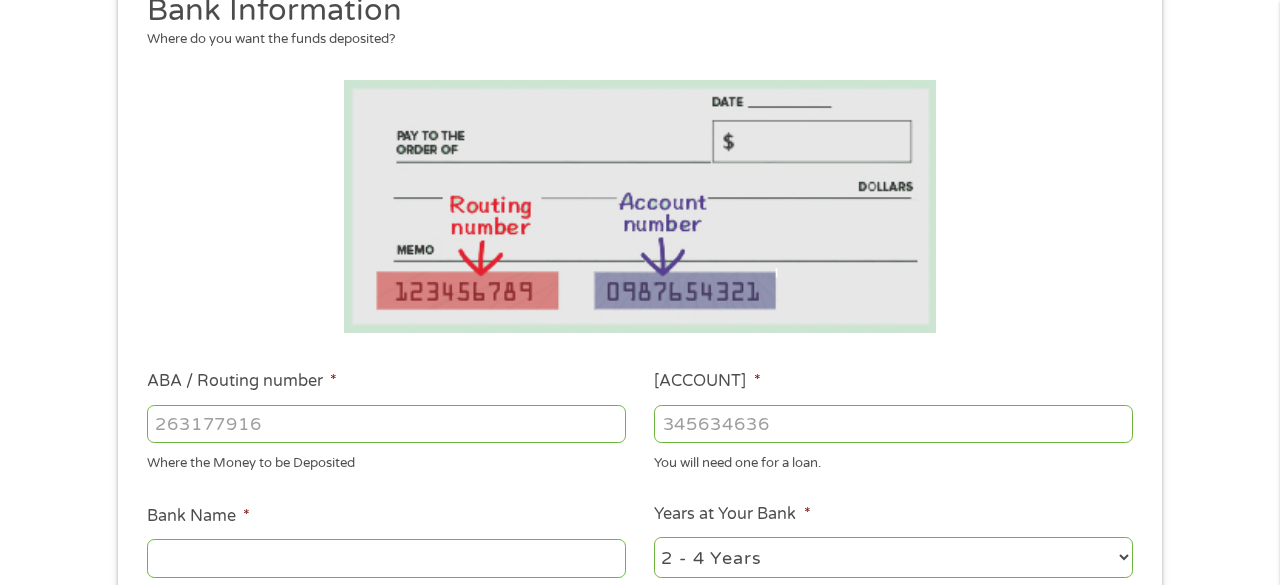 type on "NAVY FEDERAL CREDIT UNION" 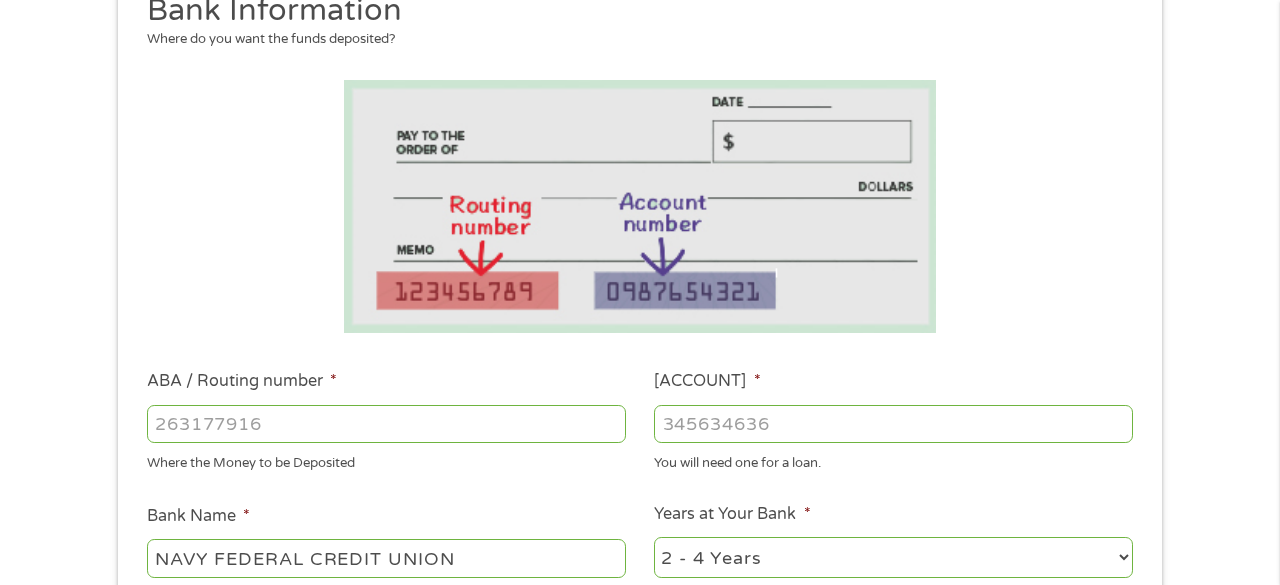 type on "[ACCOUNT]" 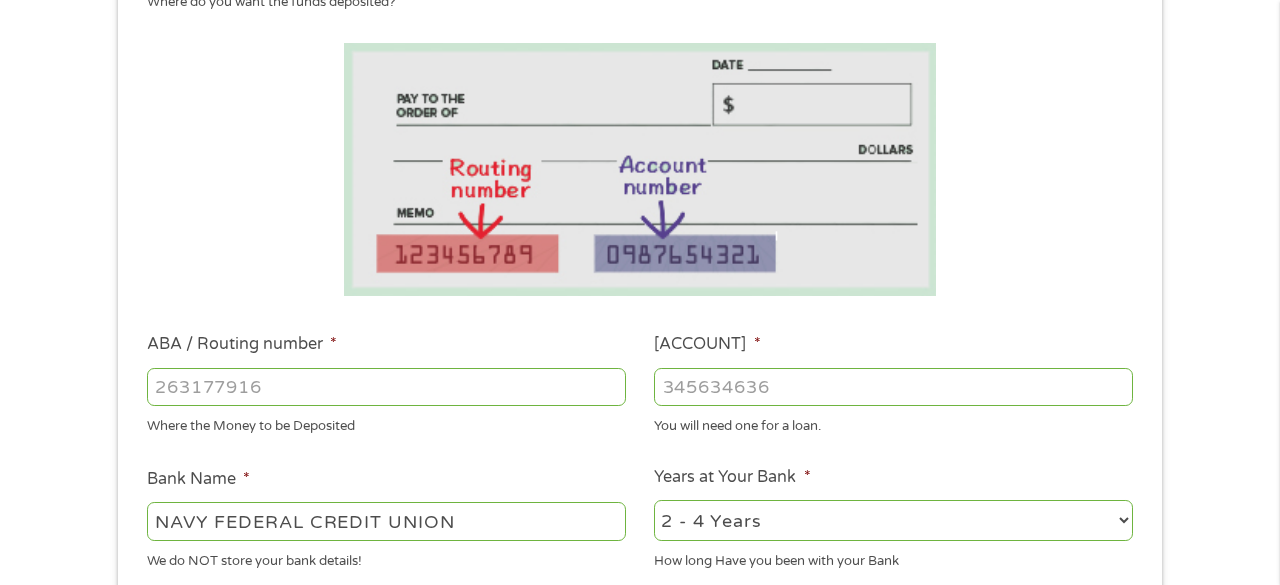 scroll, scrollTop: 437, scrollLeft: 0, axis: vertical 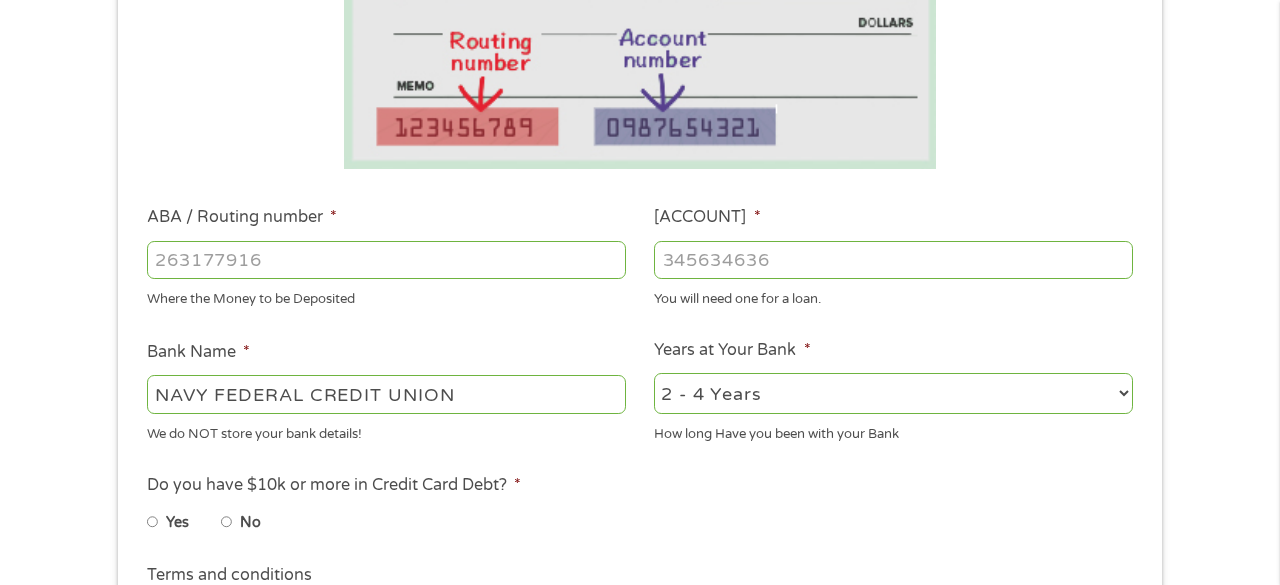 type on "[PHONE]" 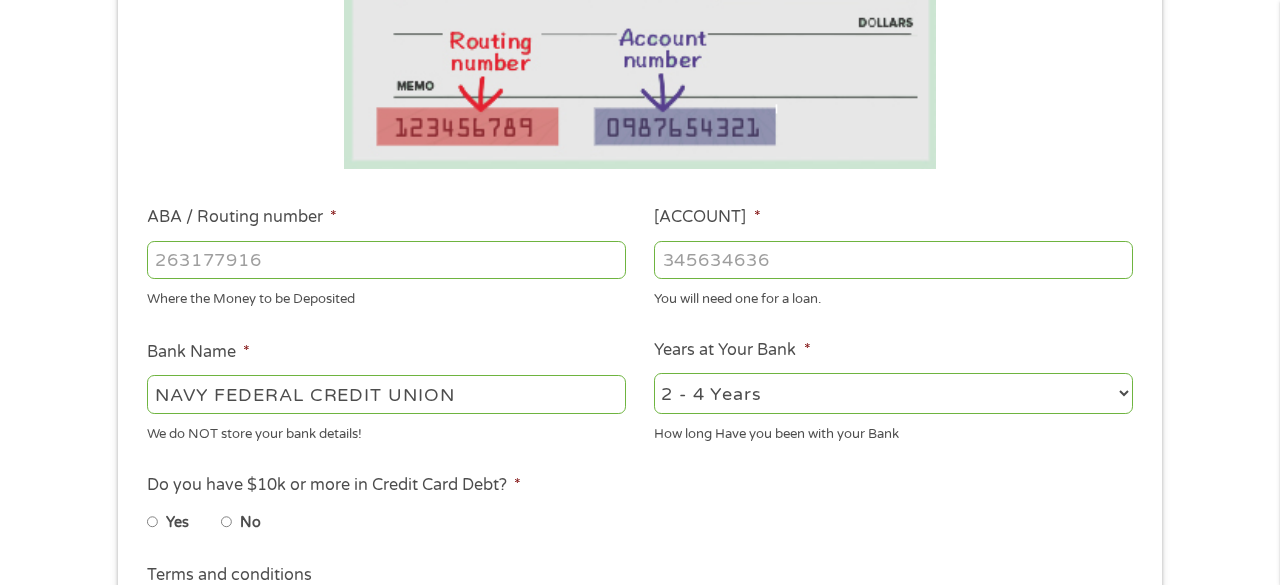 click on "2 - 4 Years 6 - 12 Months 1 - 2 Years Over 4 Years" at bounding box center [893, 393] 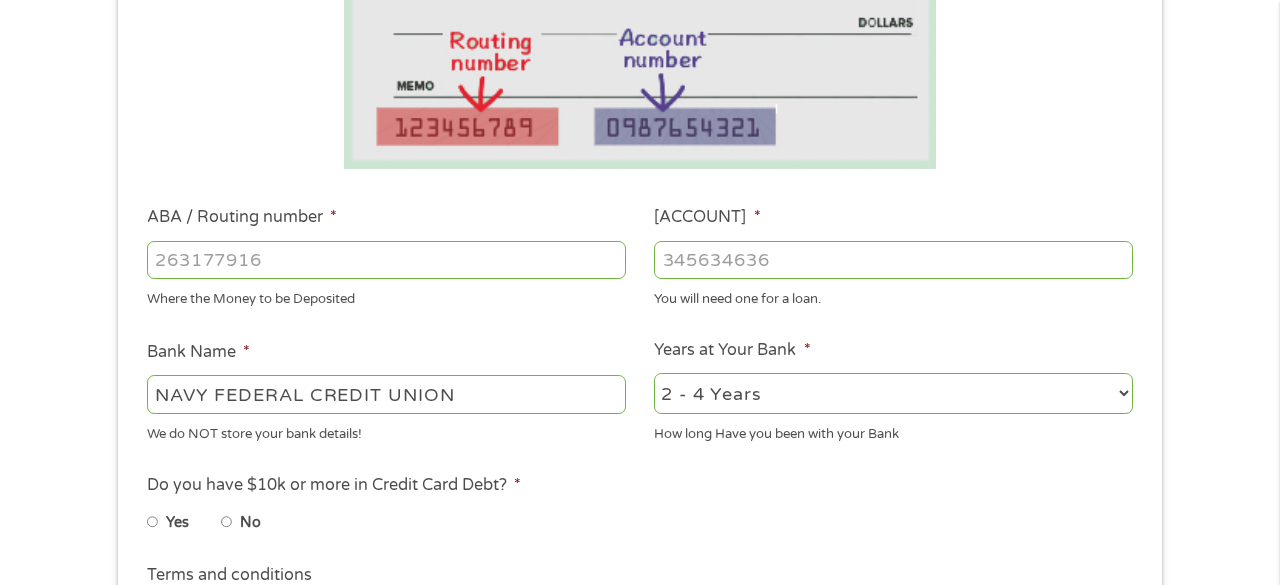 select on "24months" 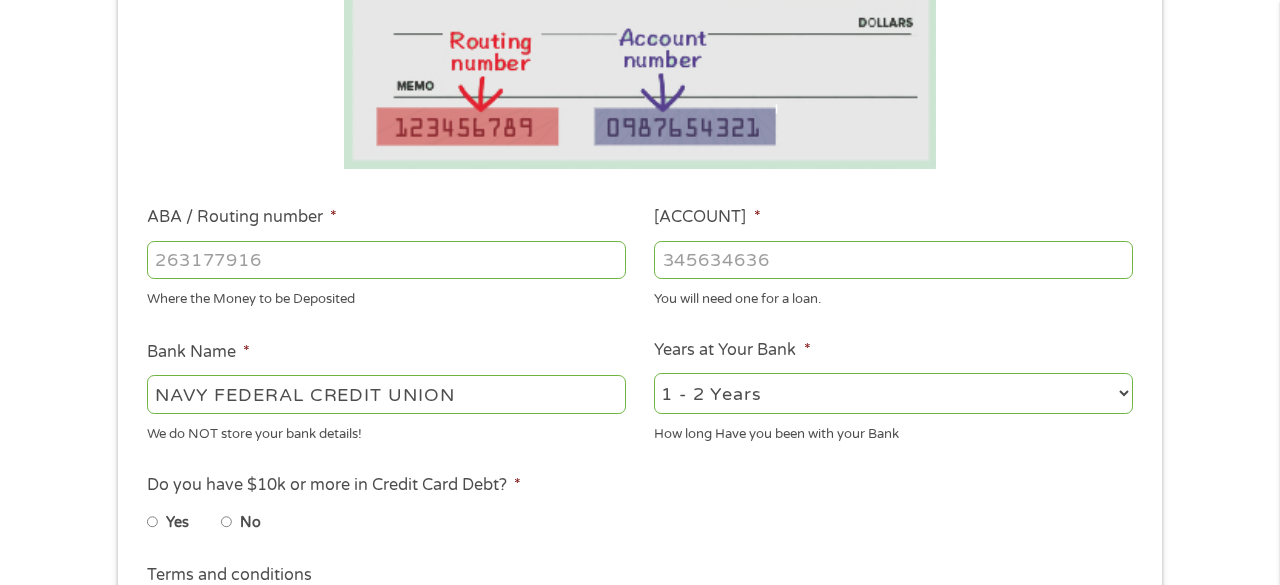 click on "2 - 4 Years 6 - 12 Months 1 - 2 Years Over 4 Years" at bounding box center [893, 393] 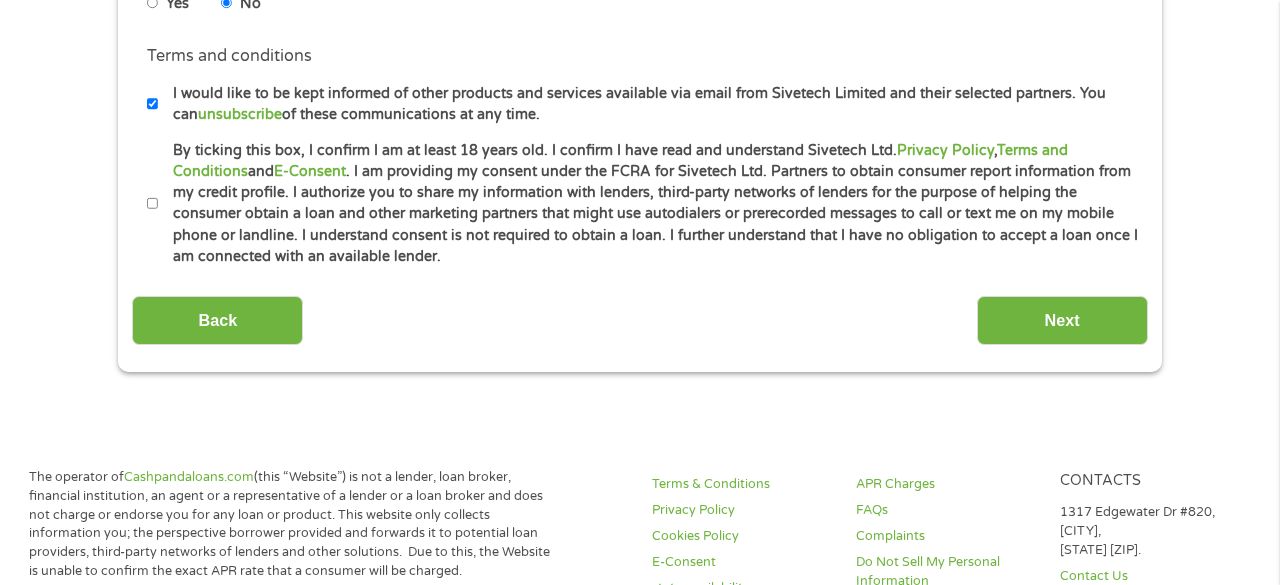 scroll, scrollTop: 980, scrollLeft: 0, axis: vertical 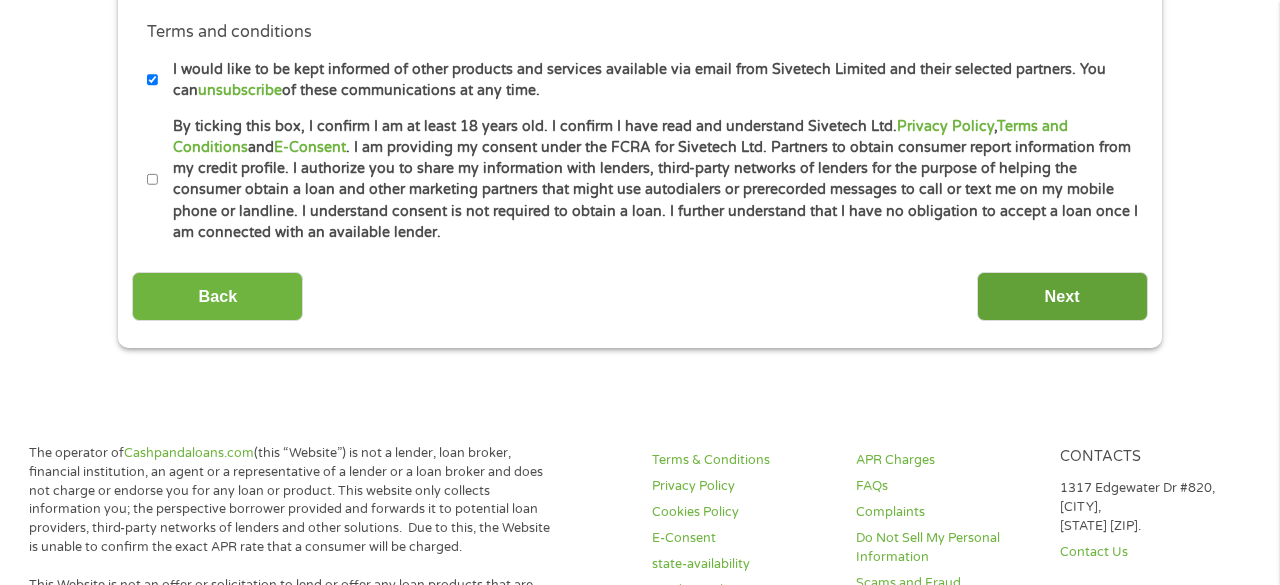 click on "Next" at bounding box center [1062, 296] 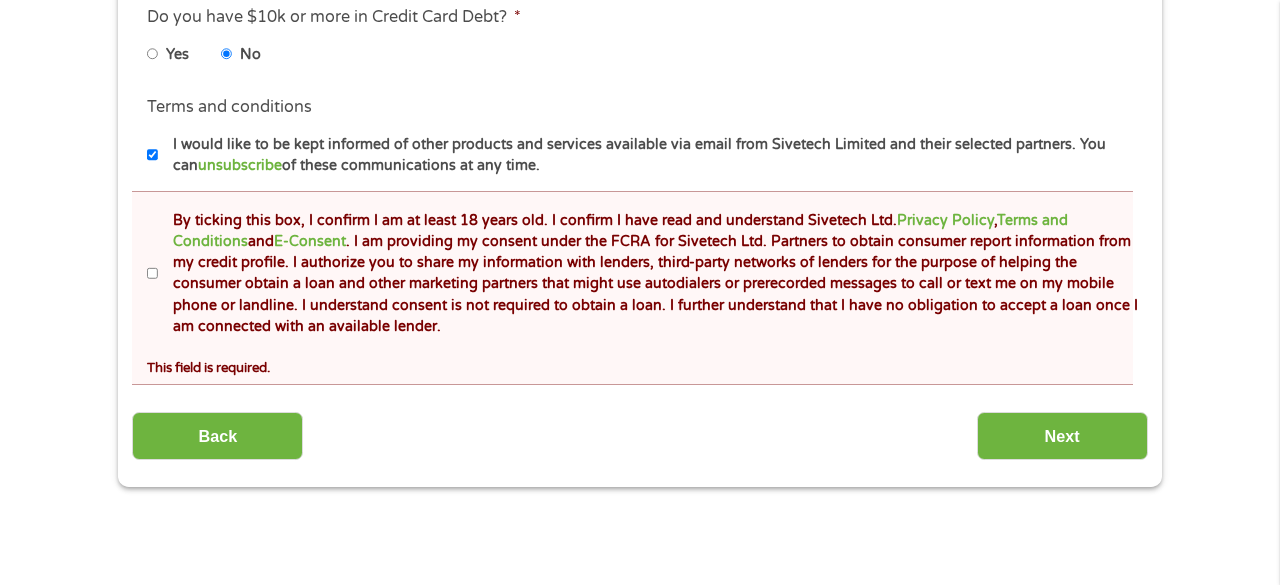 scroll, scrollTop: 8, scrollLeft: 8, axis: both 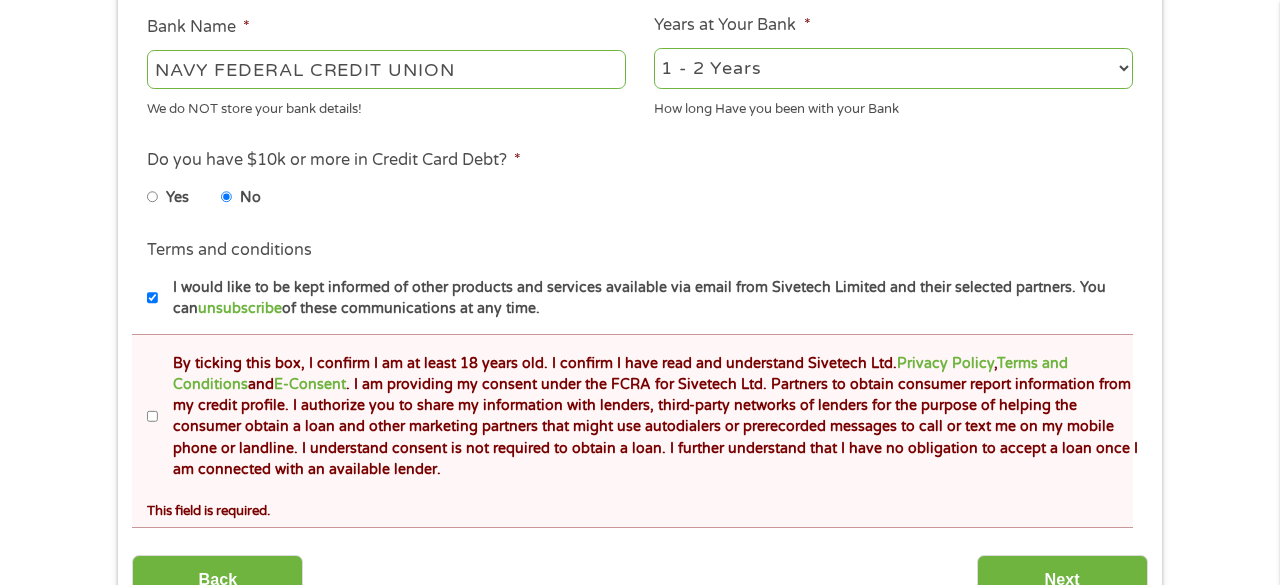 click on "By ticking this box, I confirm I am at least 18 years old. I confirm I have read and understand Sivetech Ltd.  Privacy Policy ,  Terms and Conditions  and  E-Consent . I am providing my consent under the FCRA for Sivetech Ltd. Partners to obtain consumer report information from my credit profile. I authorize you to share my information with lenders, third-party networks of lenders for the purpose of helping the consumer obtain a loan and other marketing partners that might use autodialers or prerecorded messages to call or text me on my mobile phone or landline. I understand consent is not required to obtain a loan. I further understand that I have no obligation to accept a loan once I am connected with an available lender." at bounding box center (153, 417) 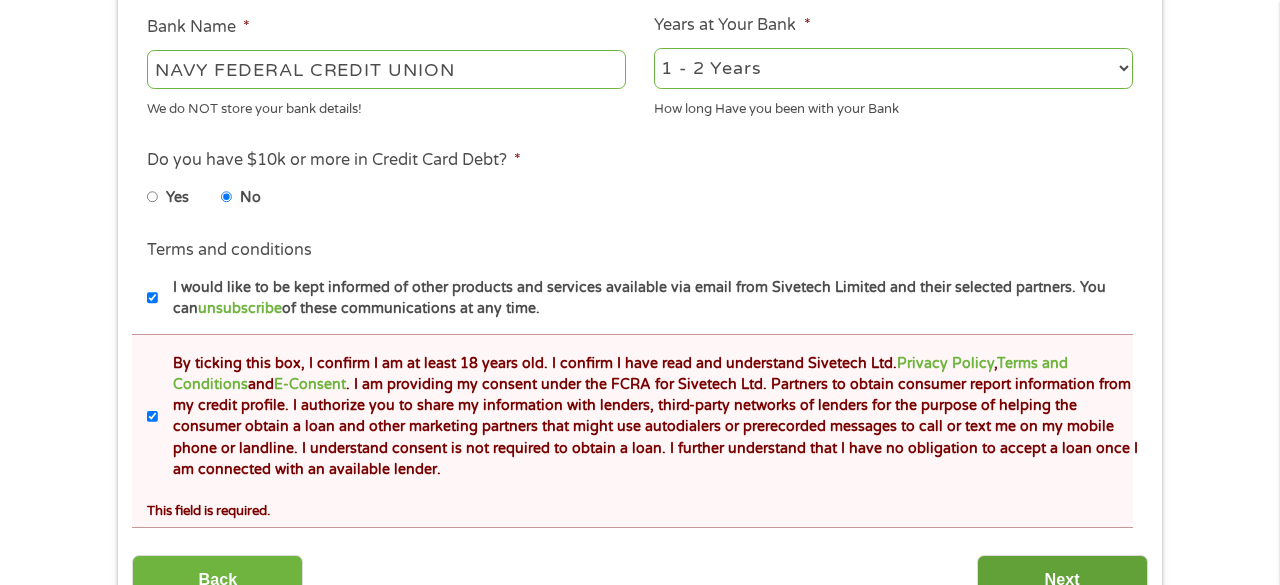 click on "Next" at bounding box center [1062, 579] 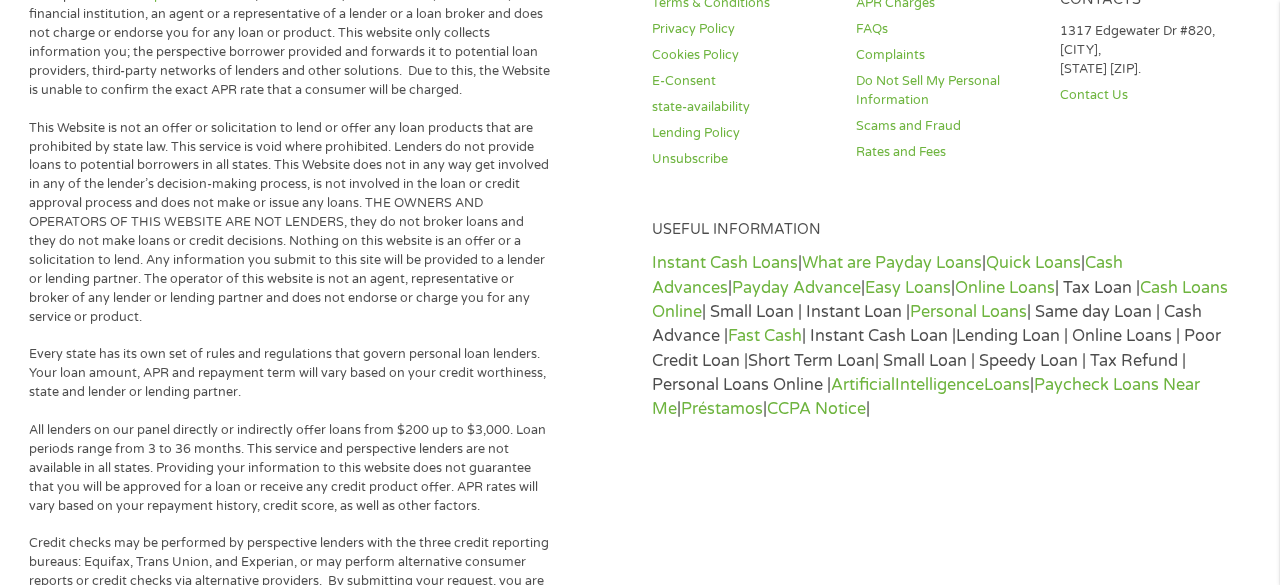 scroll, scrollTop: 8, scrollLeft: 8, axis: both 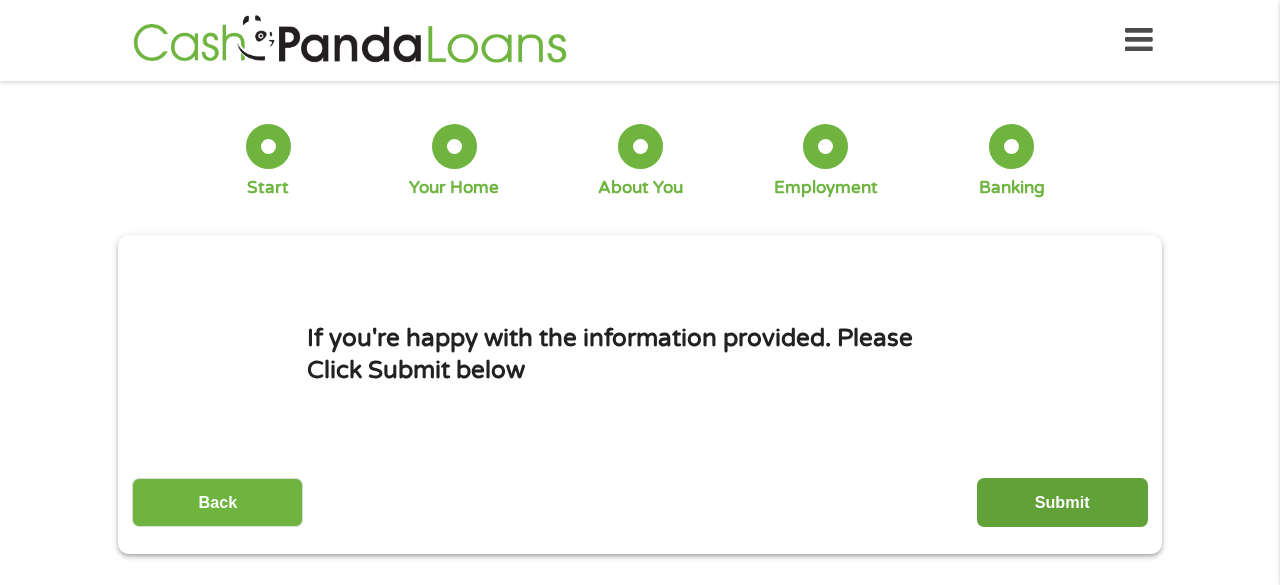 click on "Submit" at bounding box center (1062, 502) 